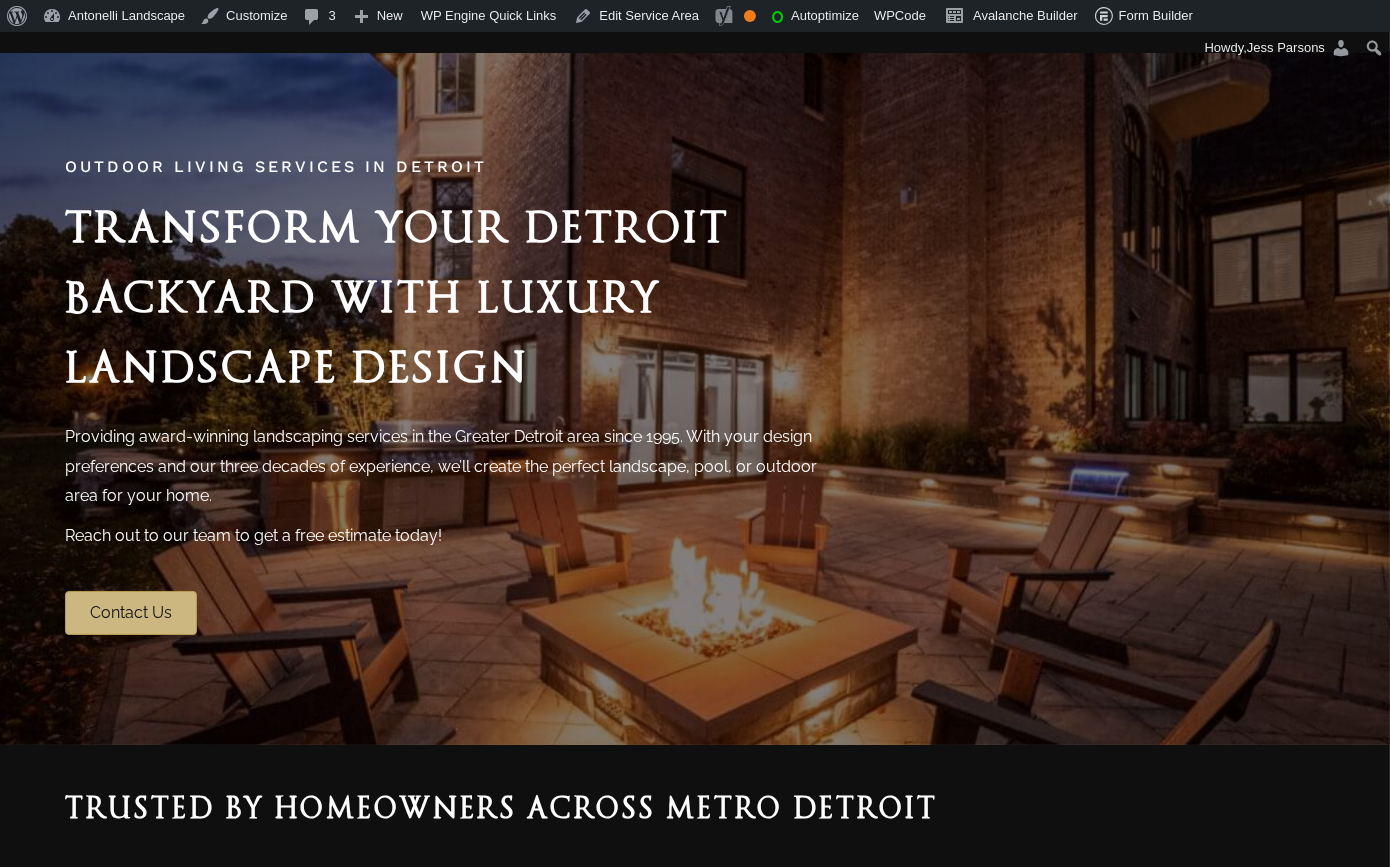 scroll, scrollTop: 0, scrollLeft: 0, axis: both 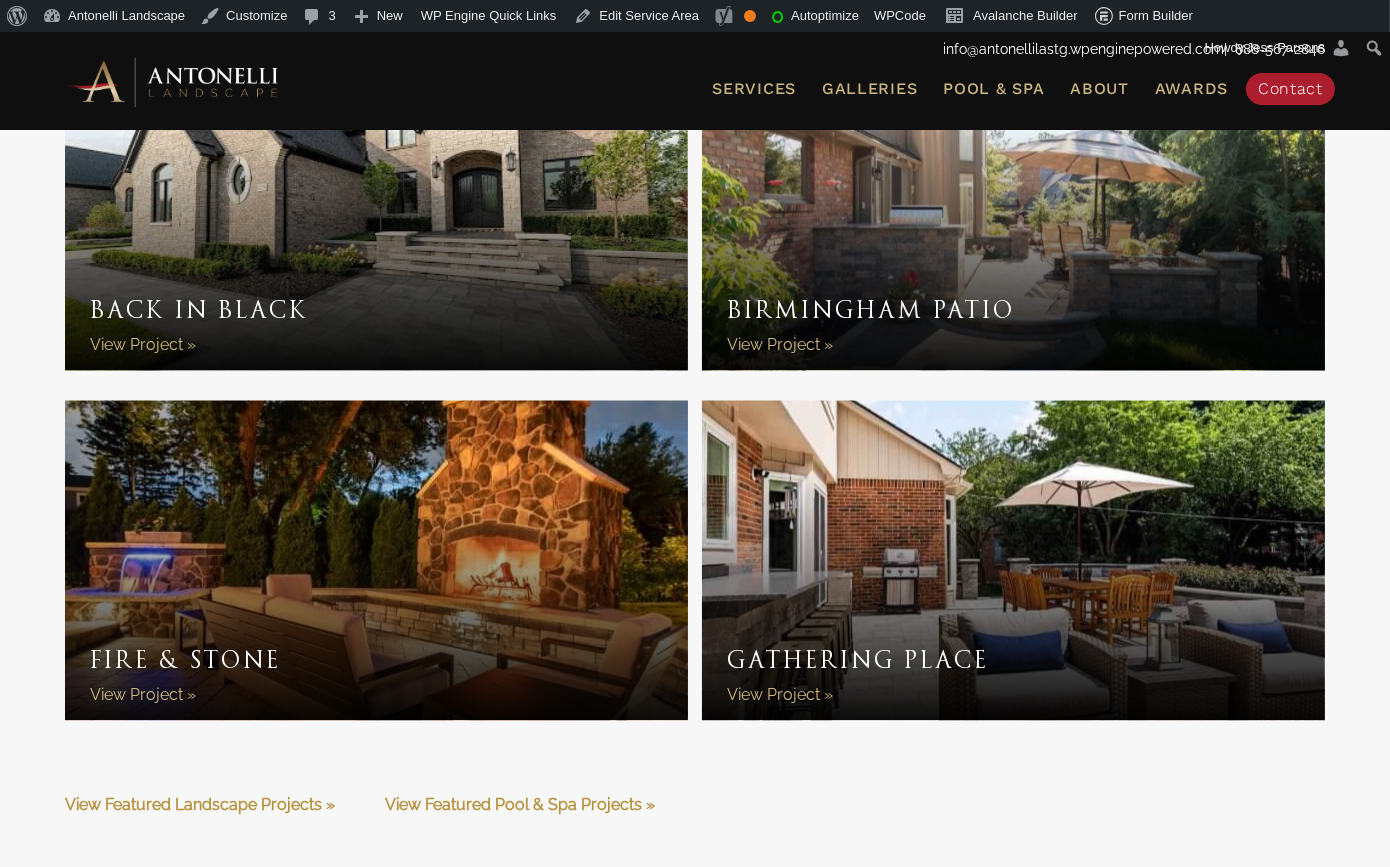 click on "Check Out Our Portfolio Back in Black   Back in Black   View Project » Birmingham Patio   Birmingham Patio   View Project » Fire & Stone   Fire & Stone   View Project » Gathering Place   Gathering Place   View Project » View Featured Landscape Projects » View Featured Pool & Spa Projects »" at bounding box center [695, 400] 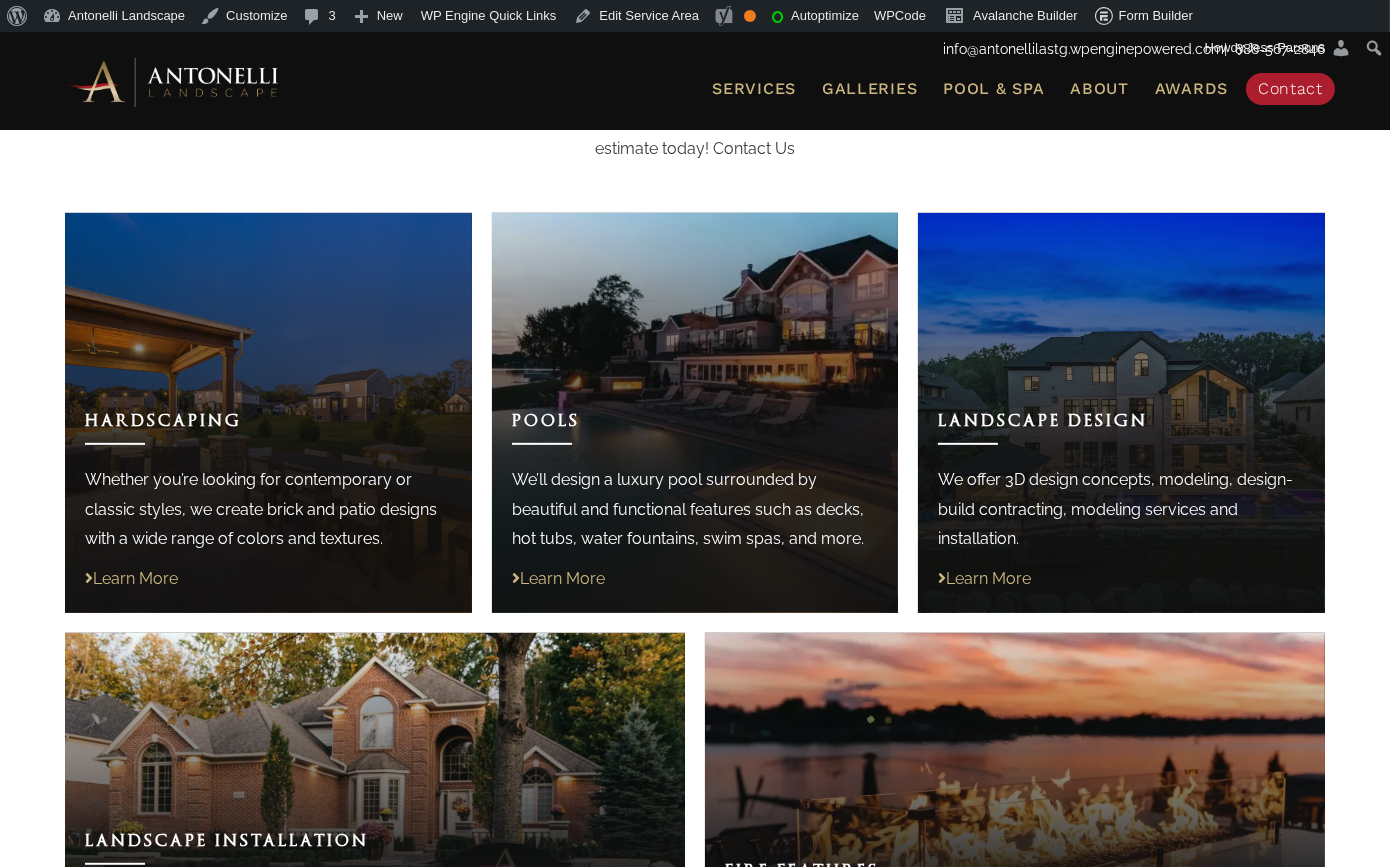 scroll, scrollTop: 1435, scrollLeft: 0, axis: vertical 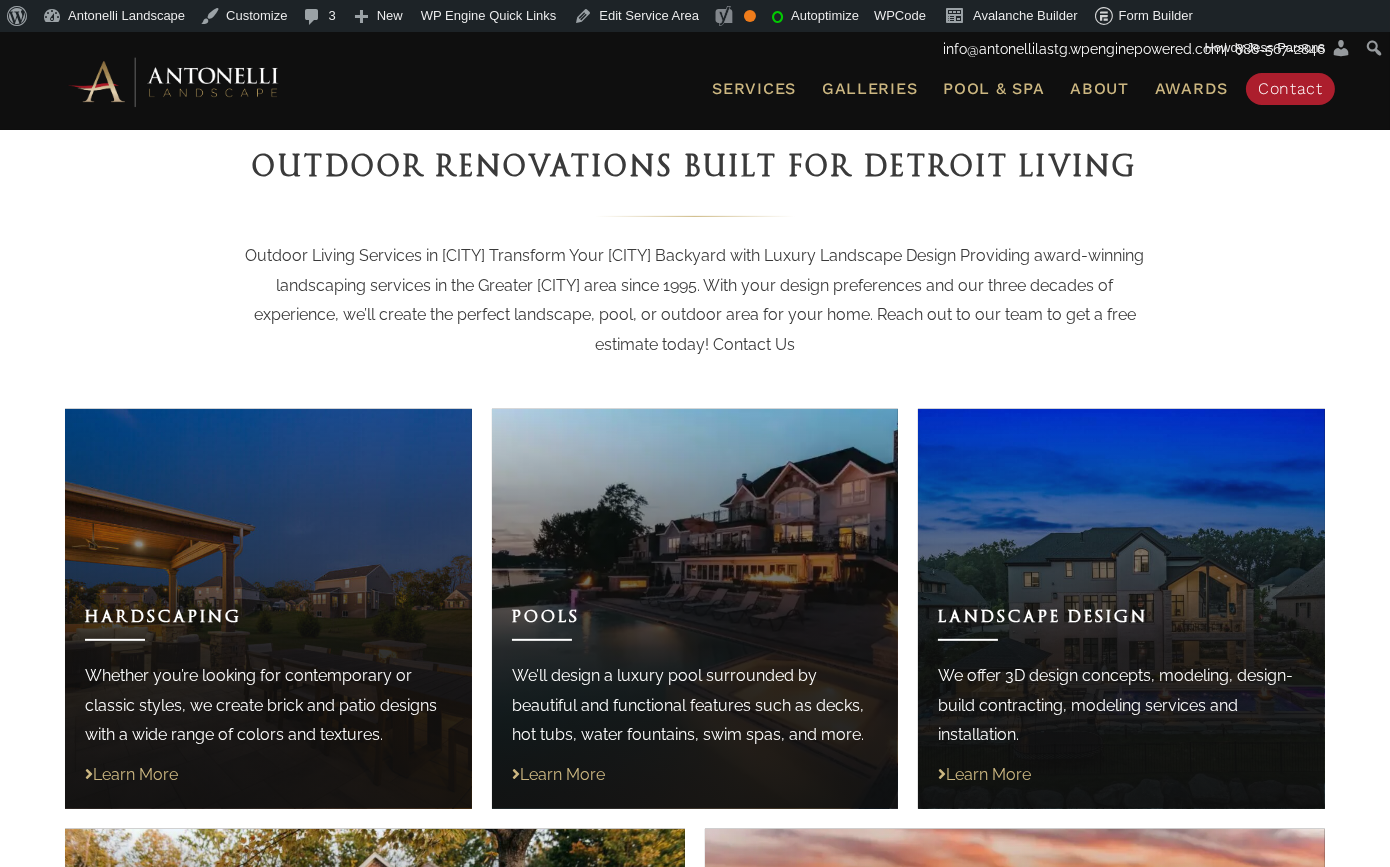 click on "Whether you’re imagining a sleek new pool, a cozy backyard retreat, or a full-property transformation, Antonelli Landscape brings custom outdoor living to life across the Detroit area. Our team handles every detail from design to installation so your space reflects the way you live, entertain, and relax. With decades of experience in Michigan’s climate and terrain, we build landscapes, pools, and hardscapes that look great and last." at bounding box center (695, 300) 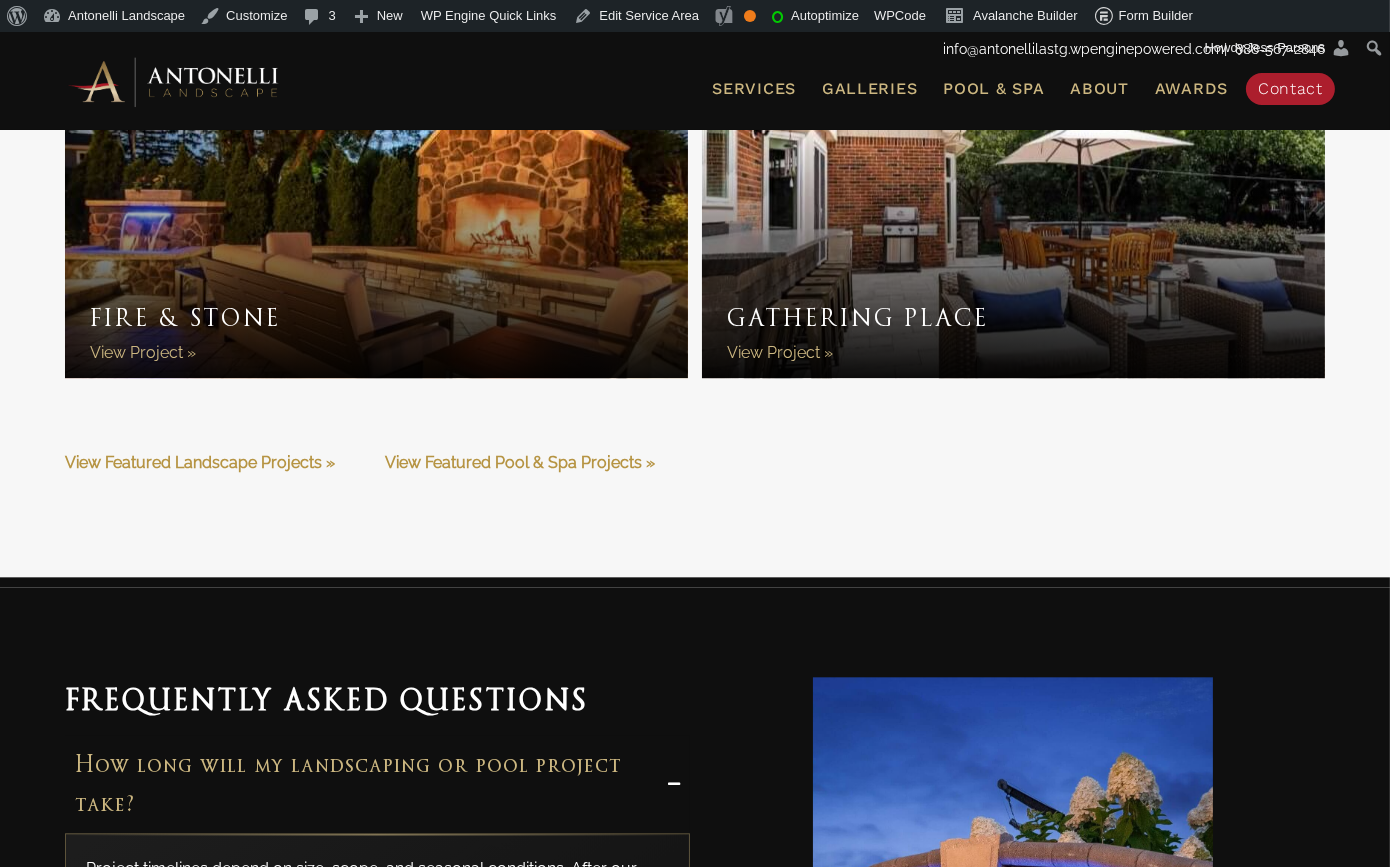 scroll, scrollTop: 6996, scrollLeft: 0, axis: vertical 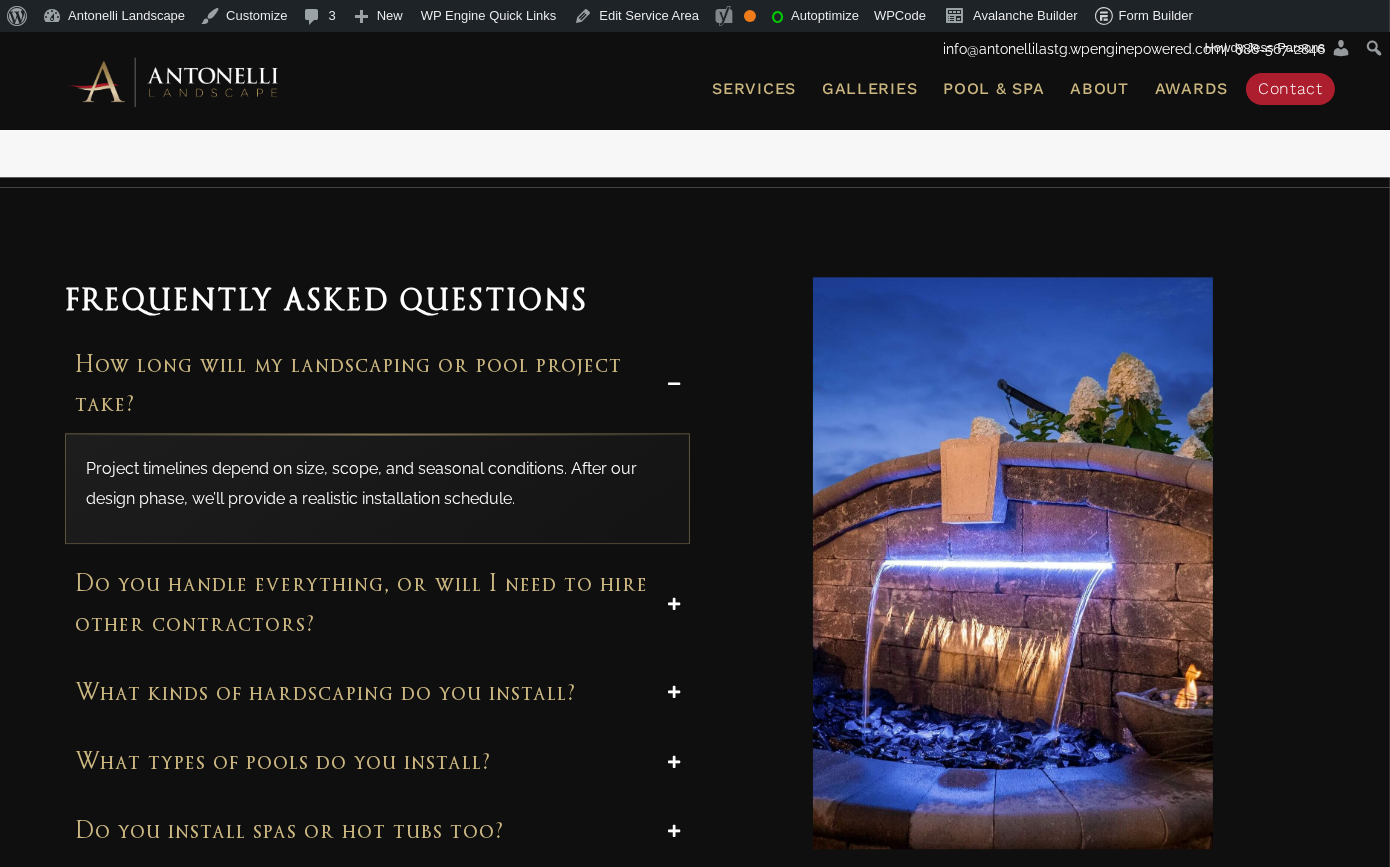 click on "Do you handle everything, or will I need to hire other contractors?" at bounding box center (364, 603) 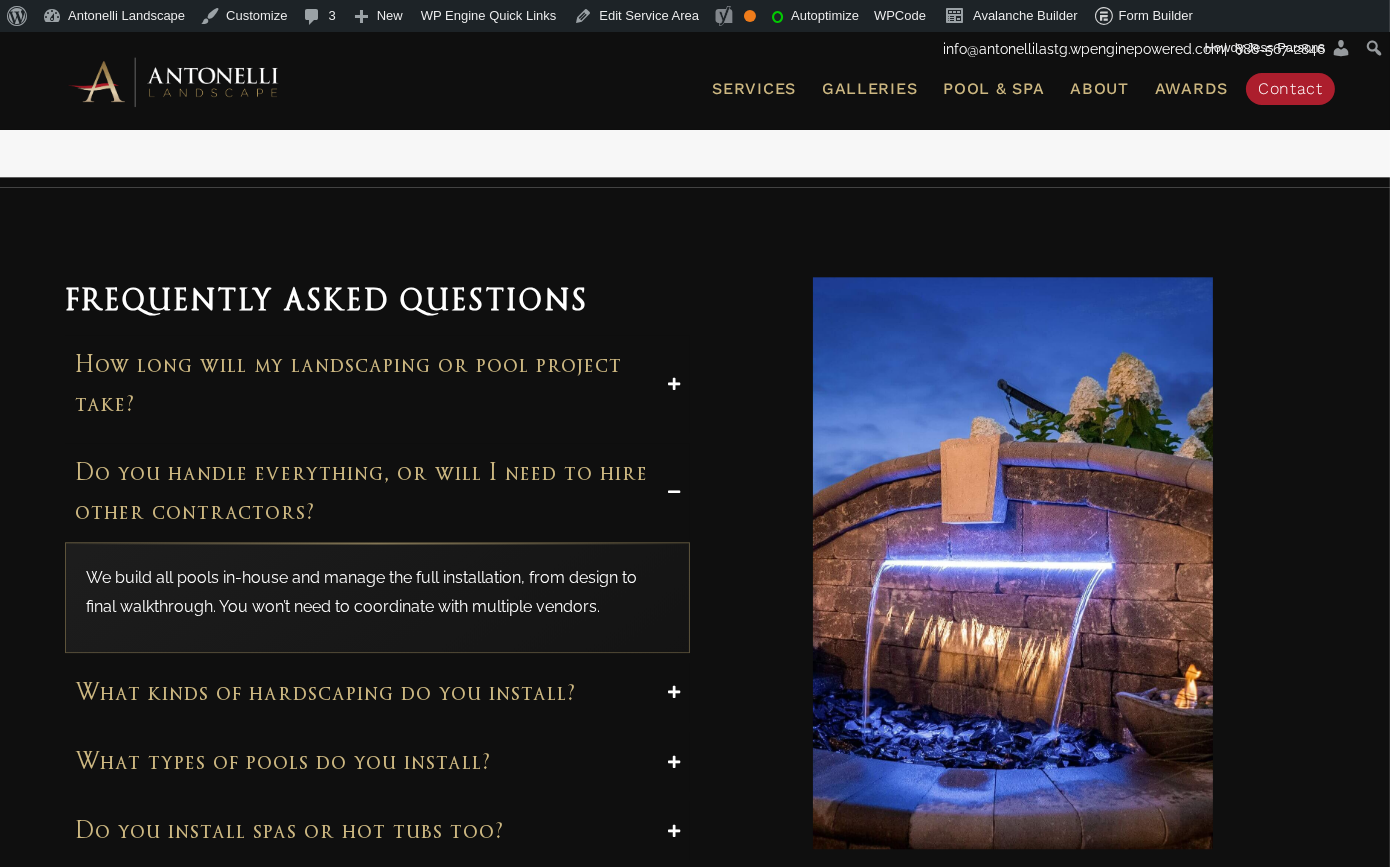 click on "What kinds of hardscaping do you install?" at bounding box center (377, 692) 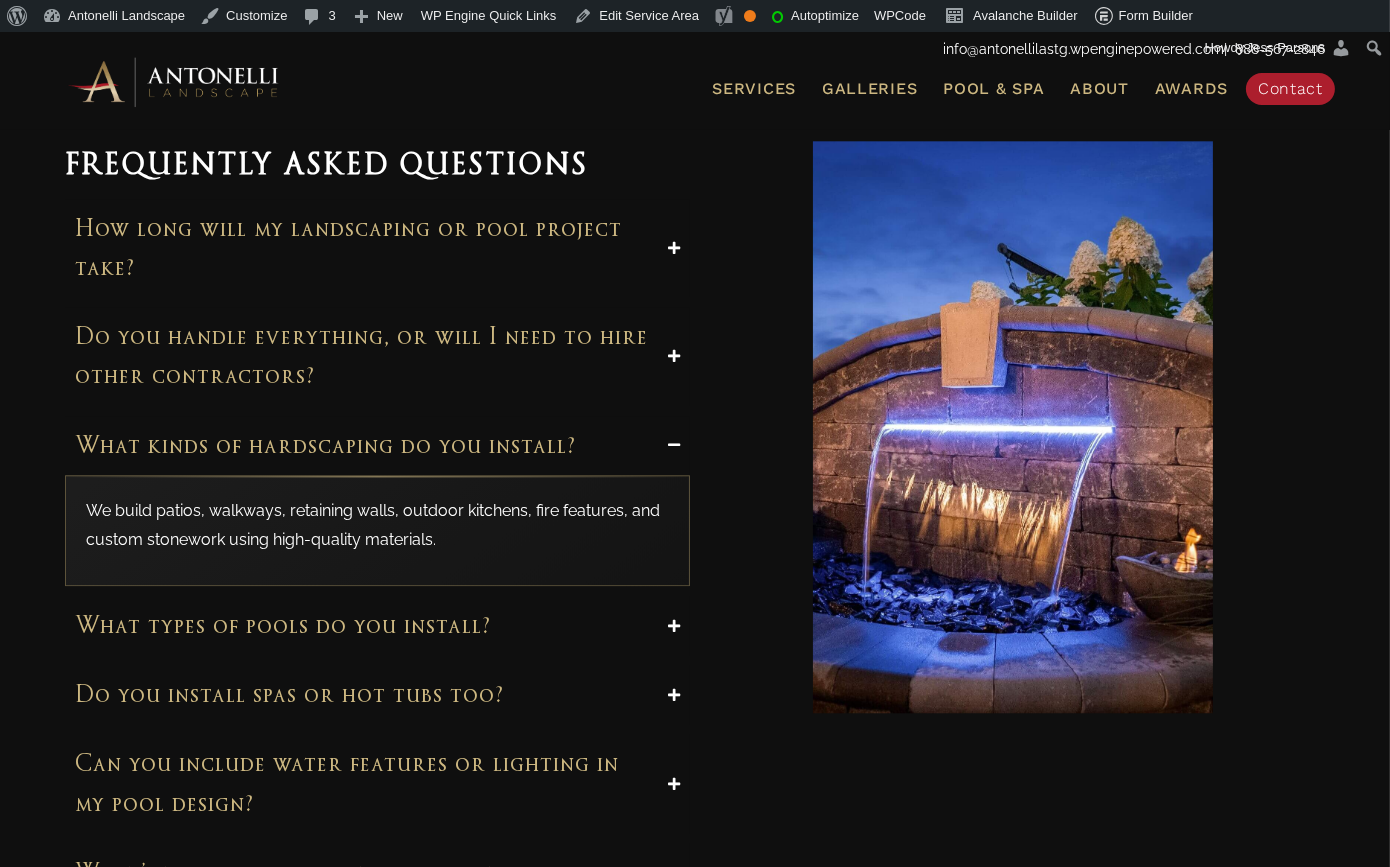 scroll, scrollTop: 7269, scrollLeft: 0, axis: vertical 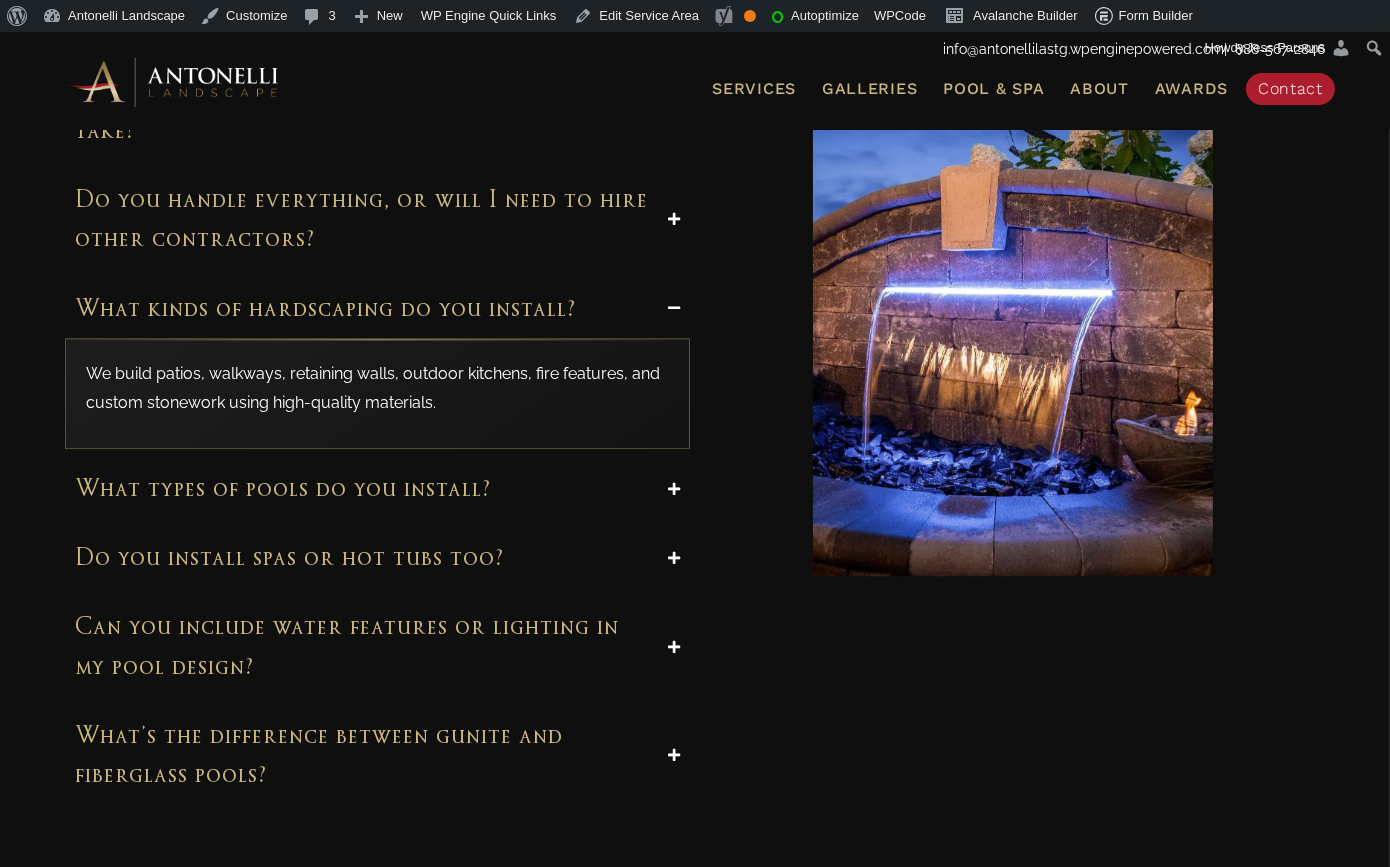 click on "Do you install spas or hot tubs too?" at bounding box center [364, 557] 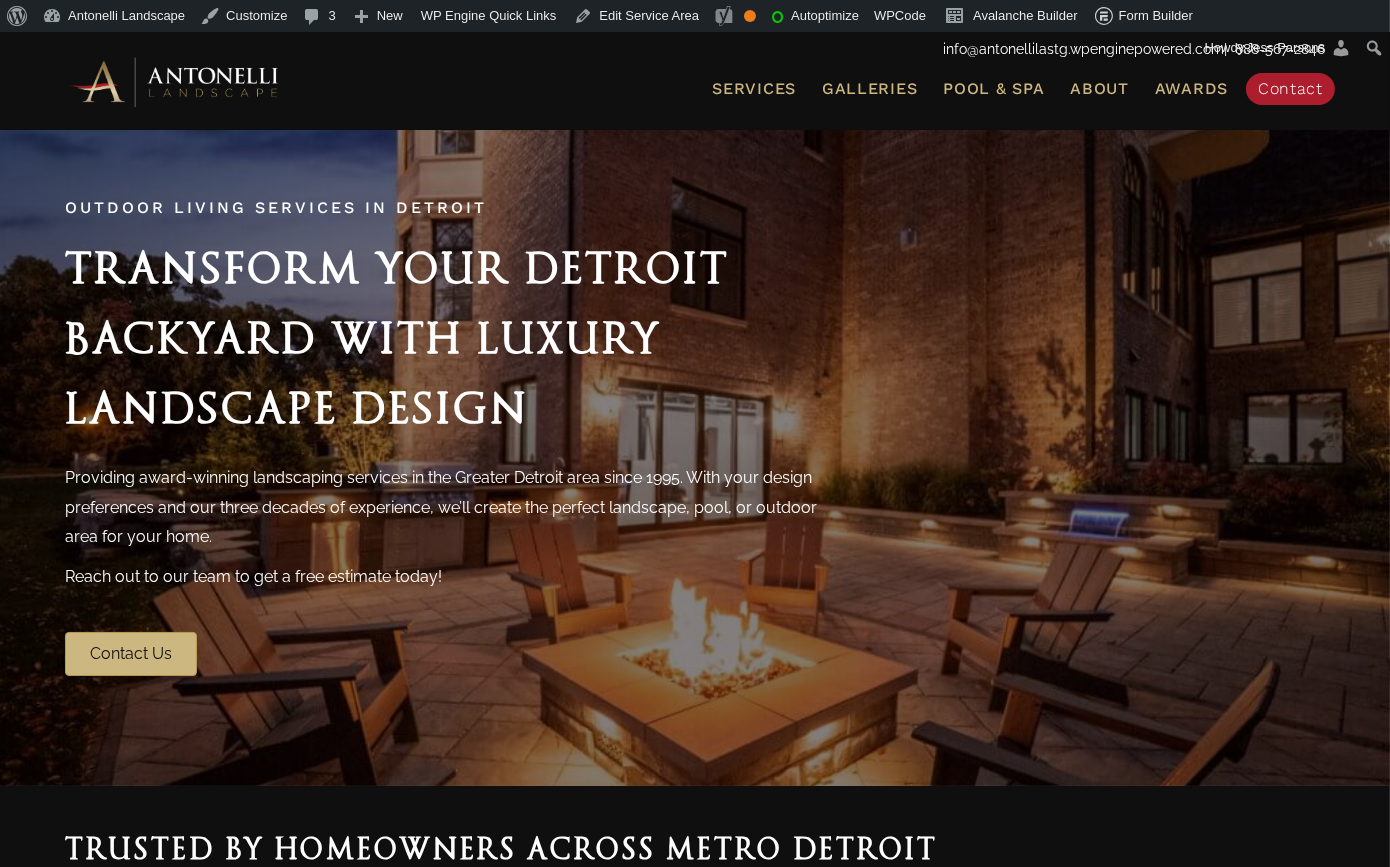scroll, scrollTop: 0, scrollLeft: 0, axis: both 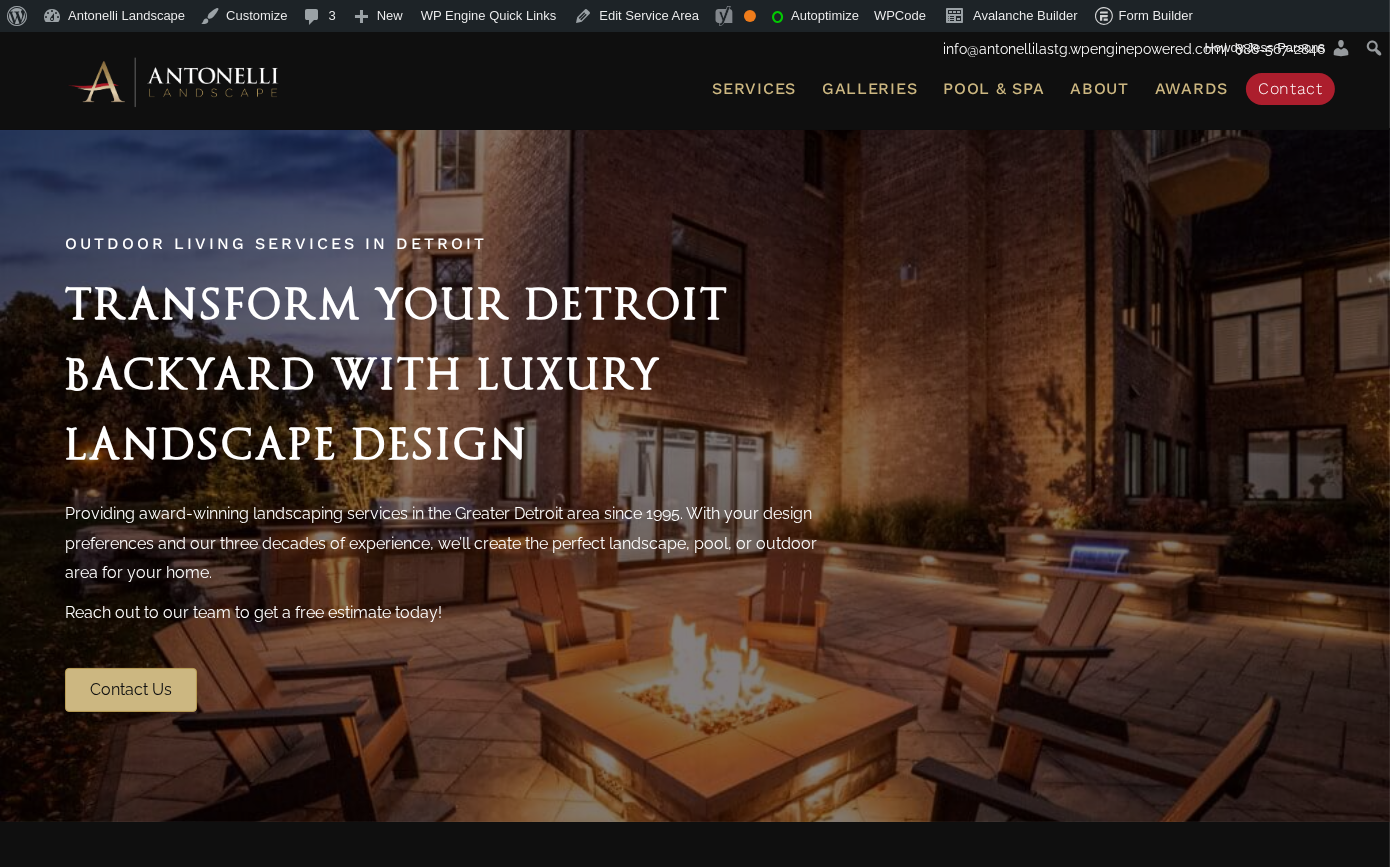 drag, startPoint x: 530, startPoint y: 448, endPoint x: 196, endPoint y: 312, distance: 360.62723 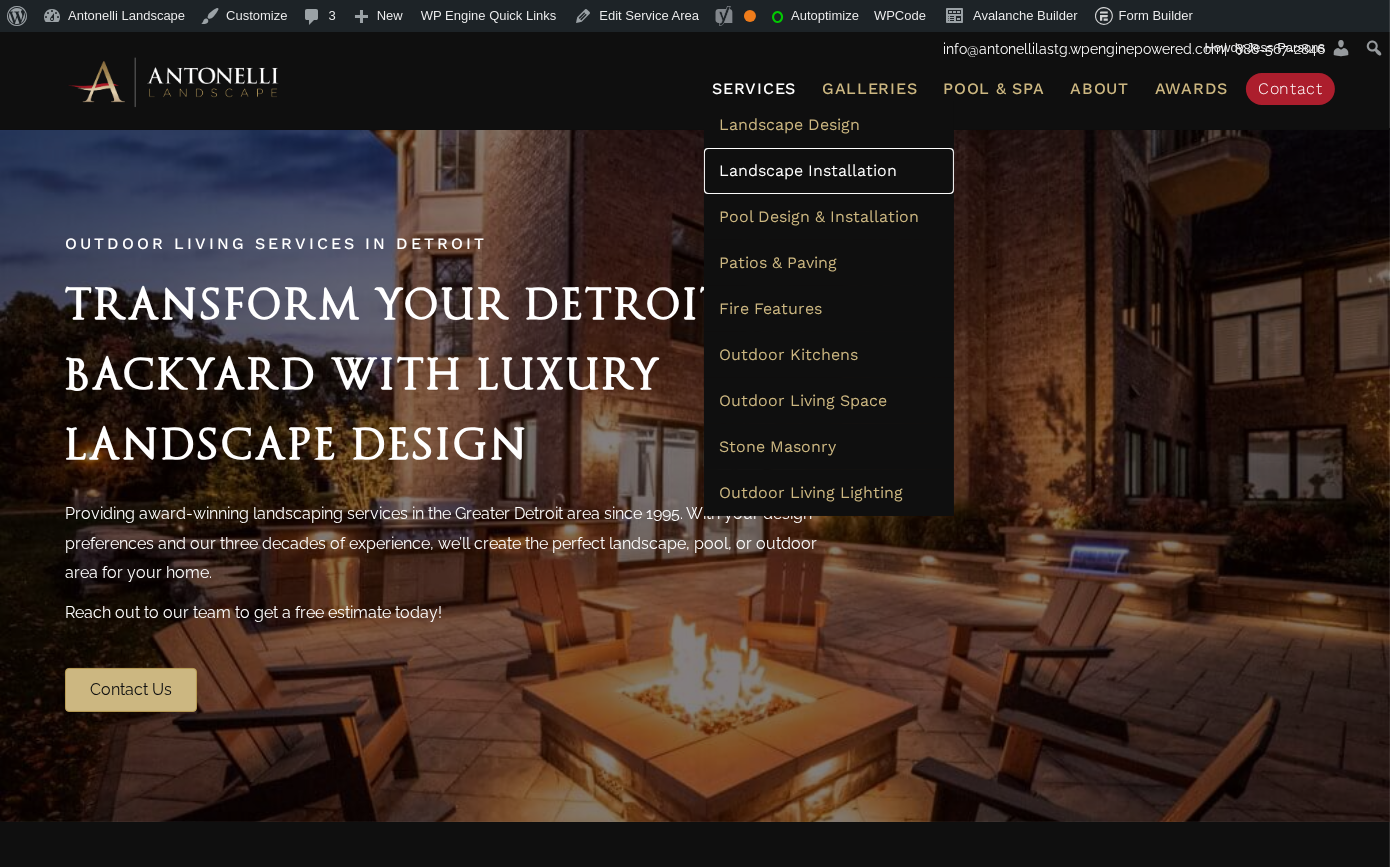 click on "Landscape Installation" at bounding box center [808, 170] 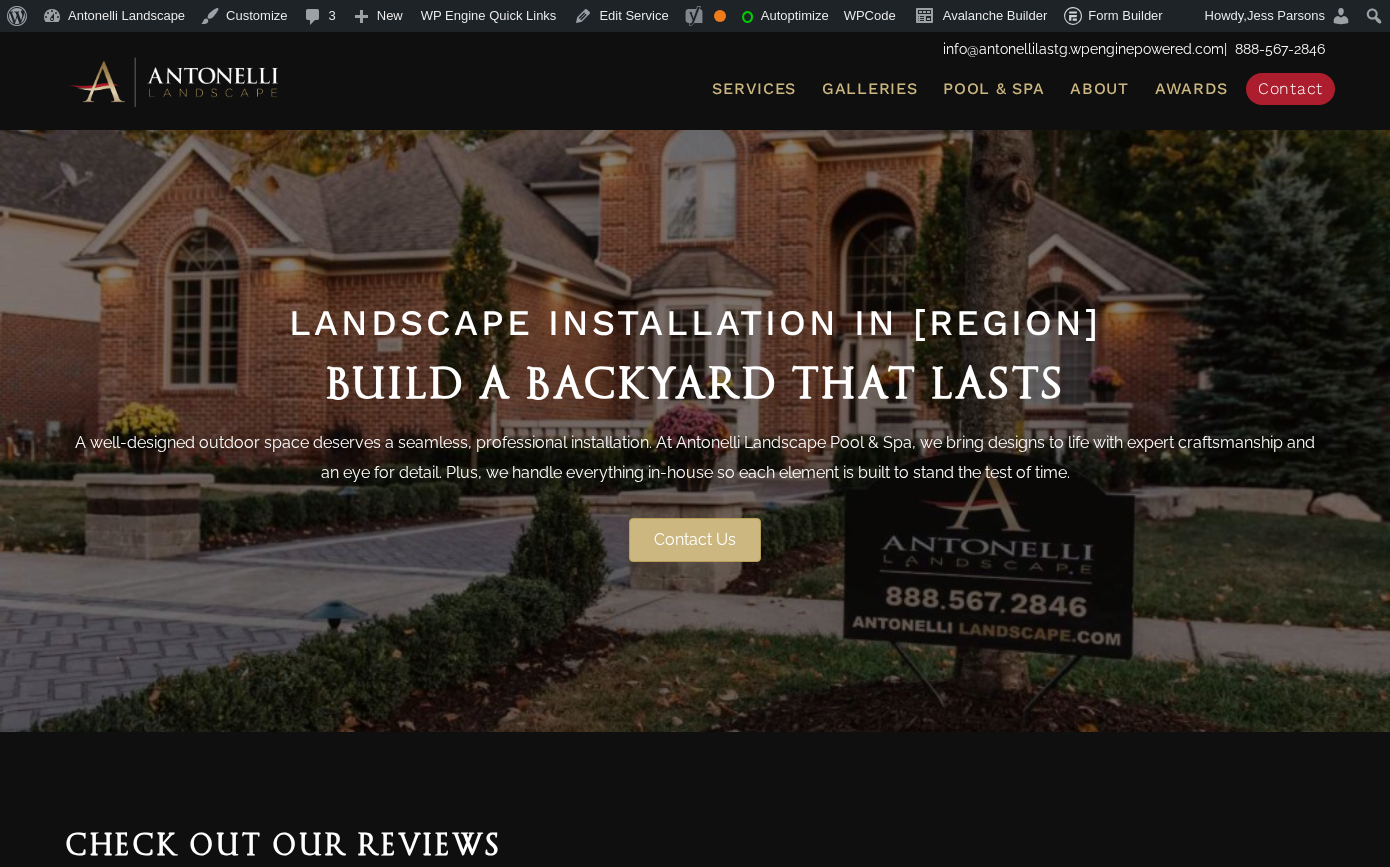 scroll, scrollTop: 0, scrollLeft: 0, axis: both 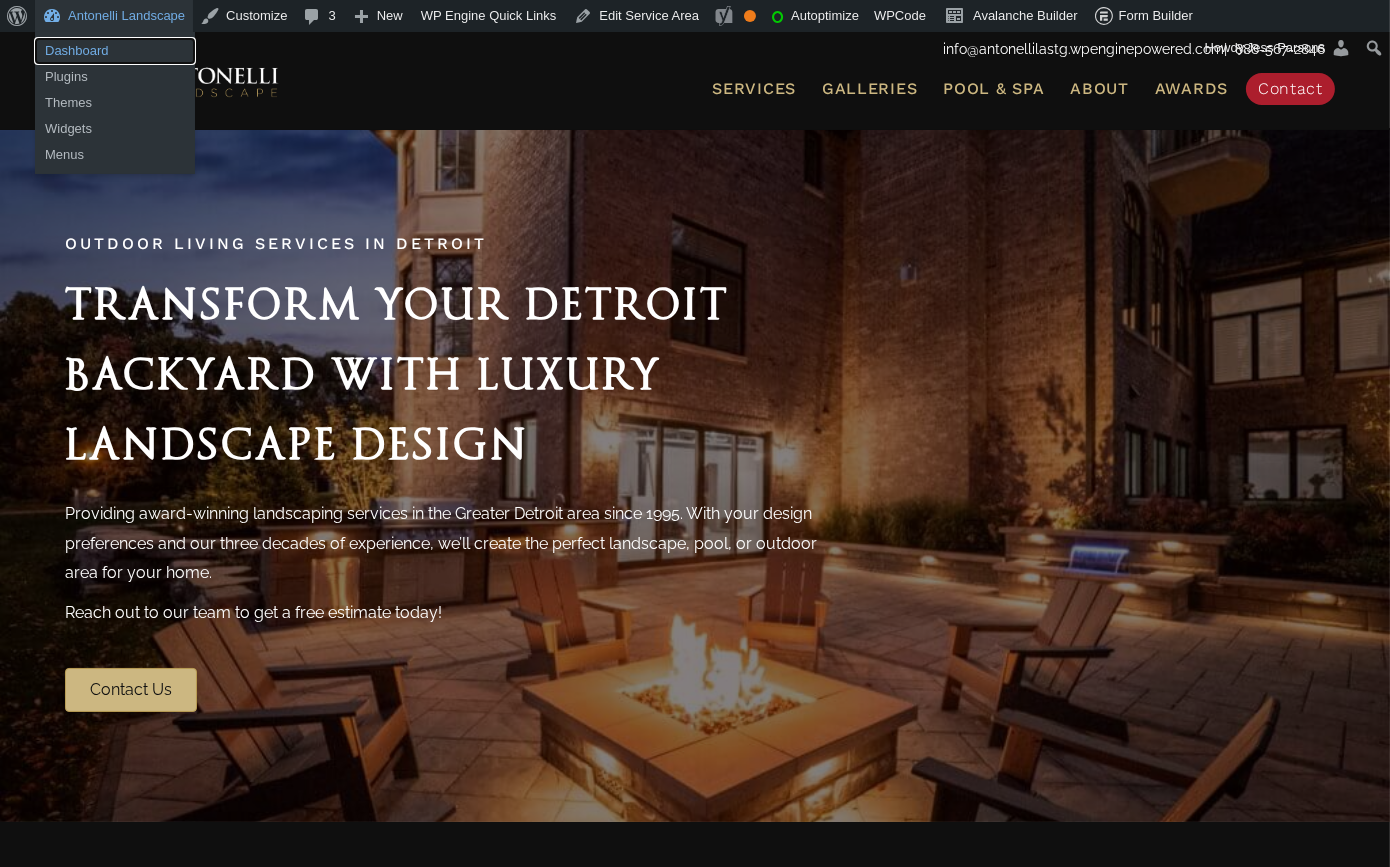 click on "Dashboard" at bounding box center (115, 51) 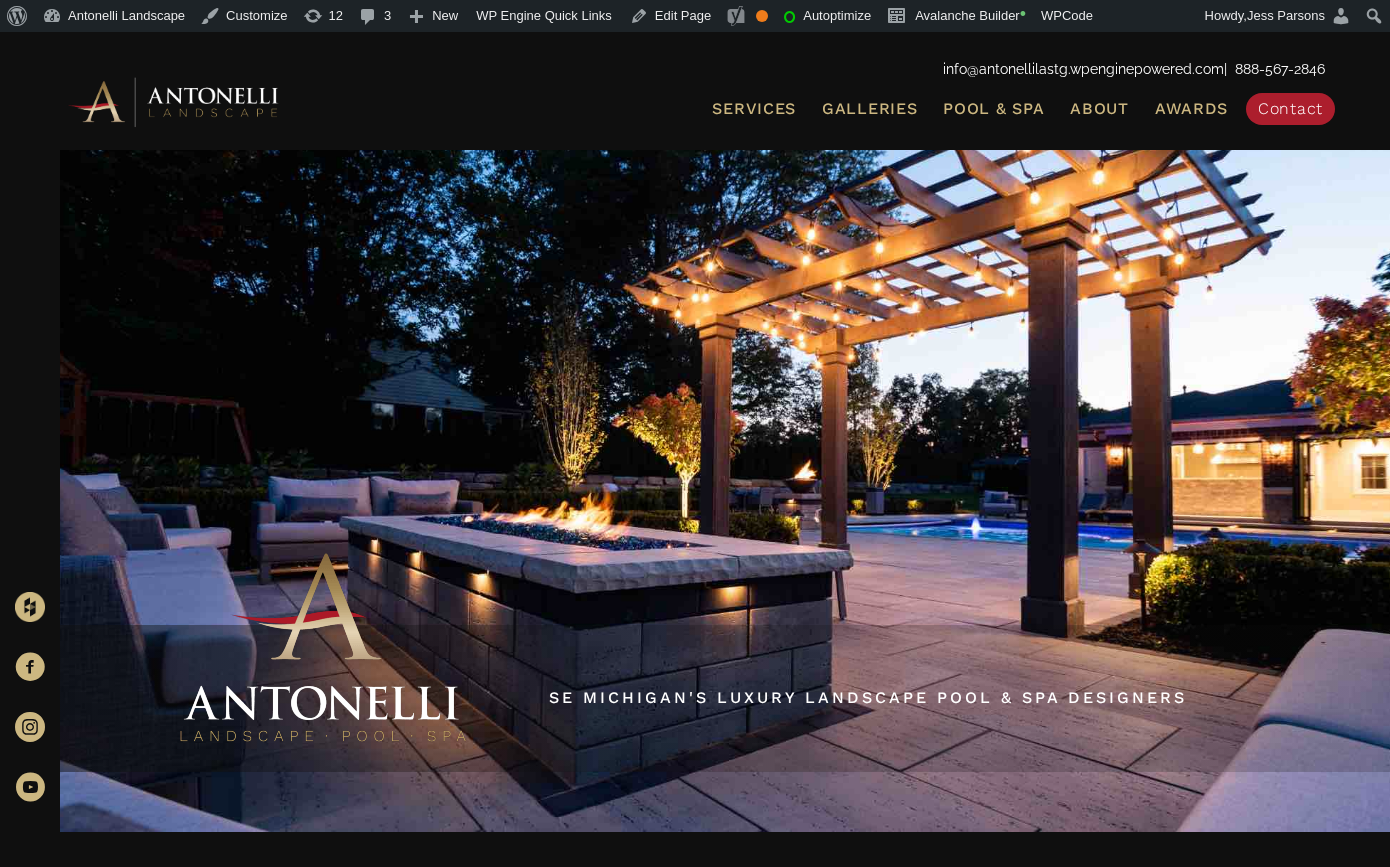 scroll, scrollTop: 0, scrollLeft: 0, axis: both 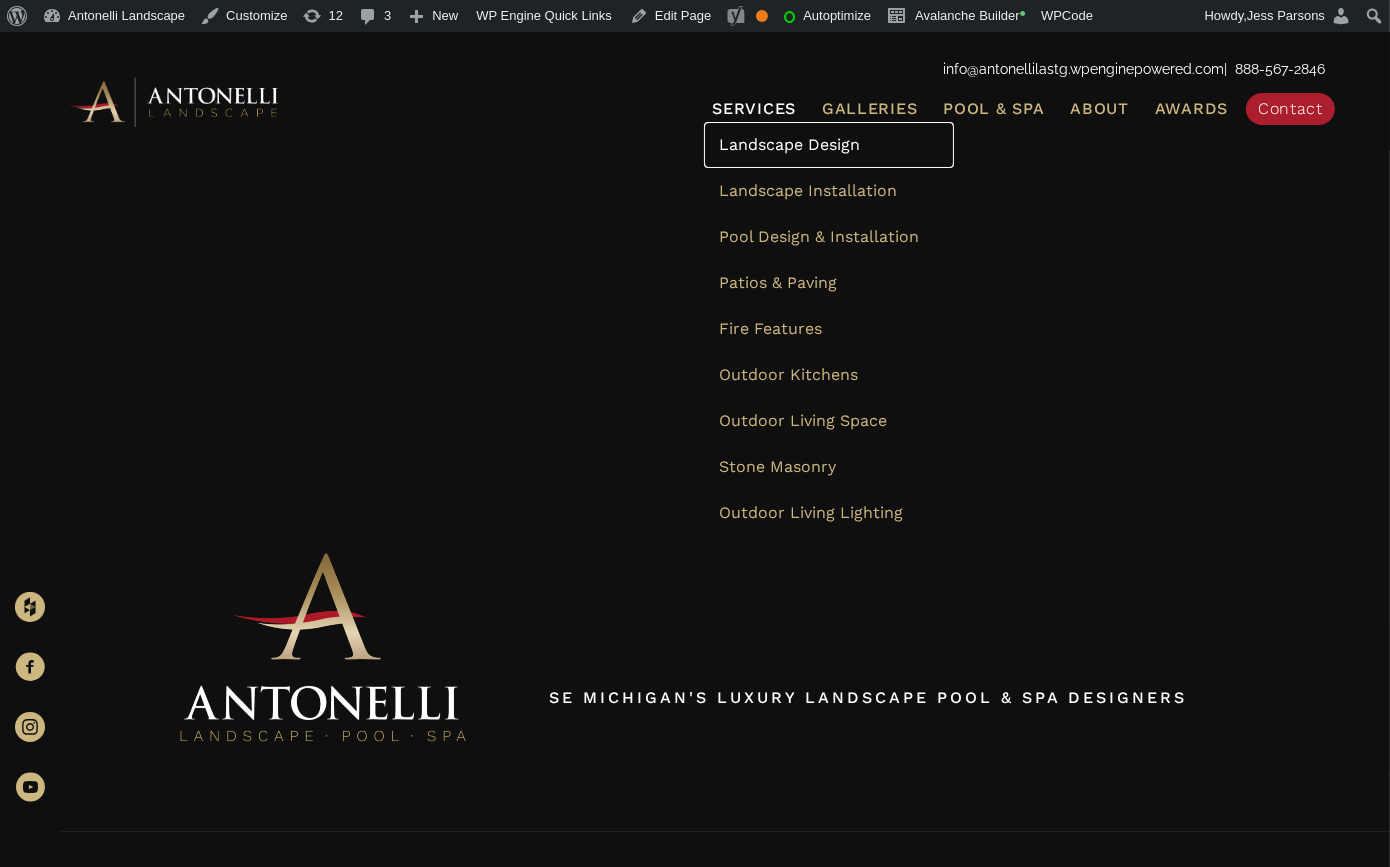 click on "Landscape Design" at bounding box center (789, 144) 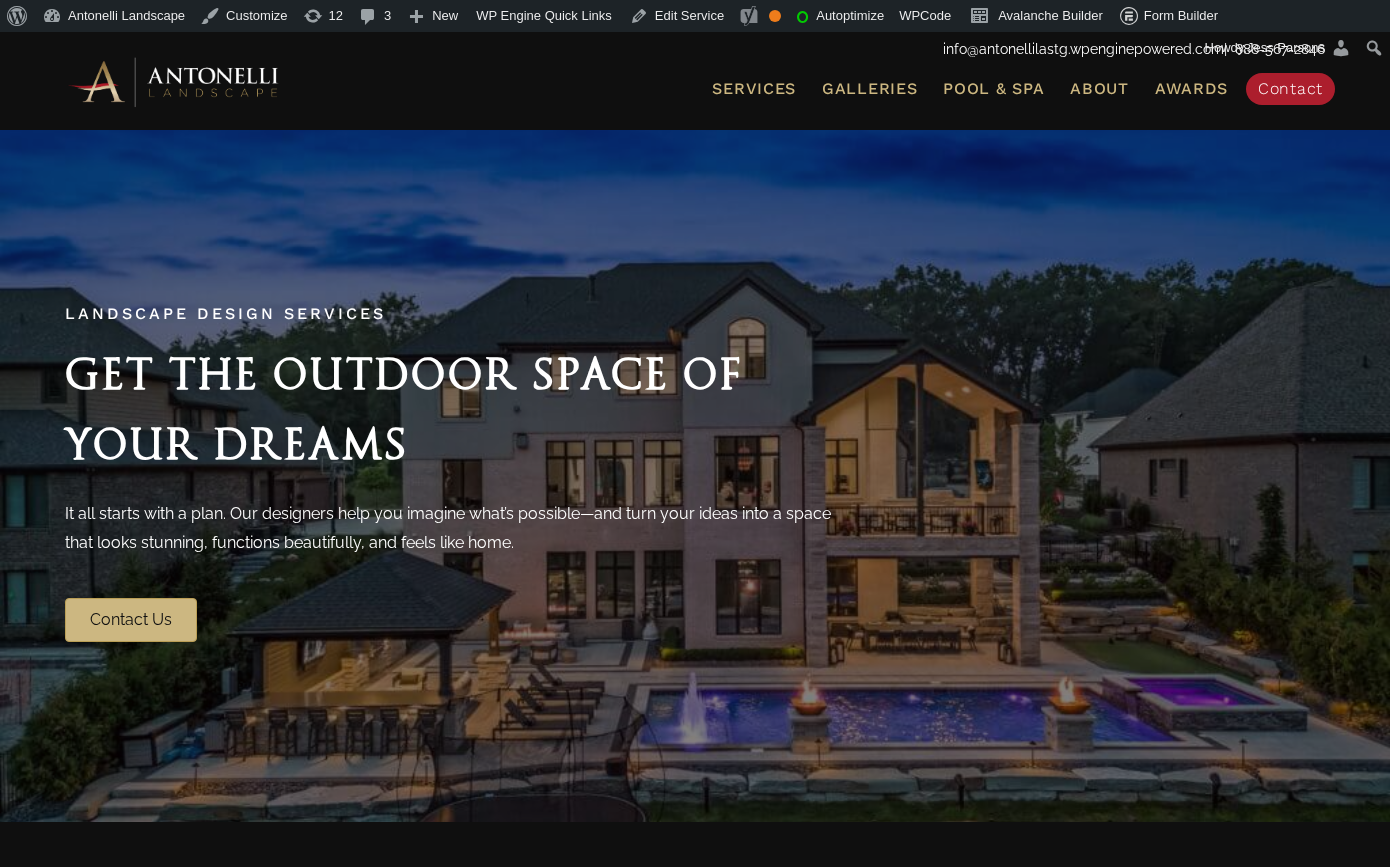 scroll, scrollTop: 0, scrollLeft: 0, axis: both 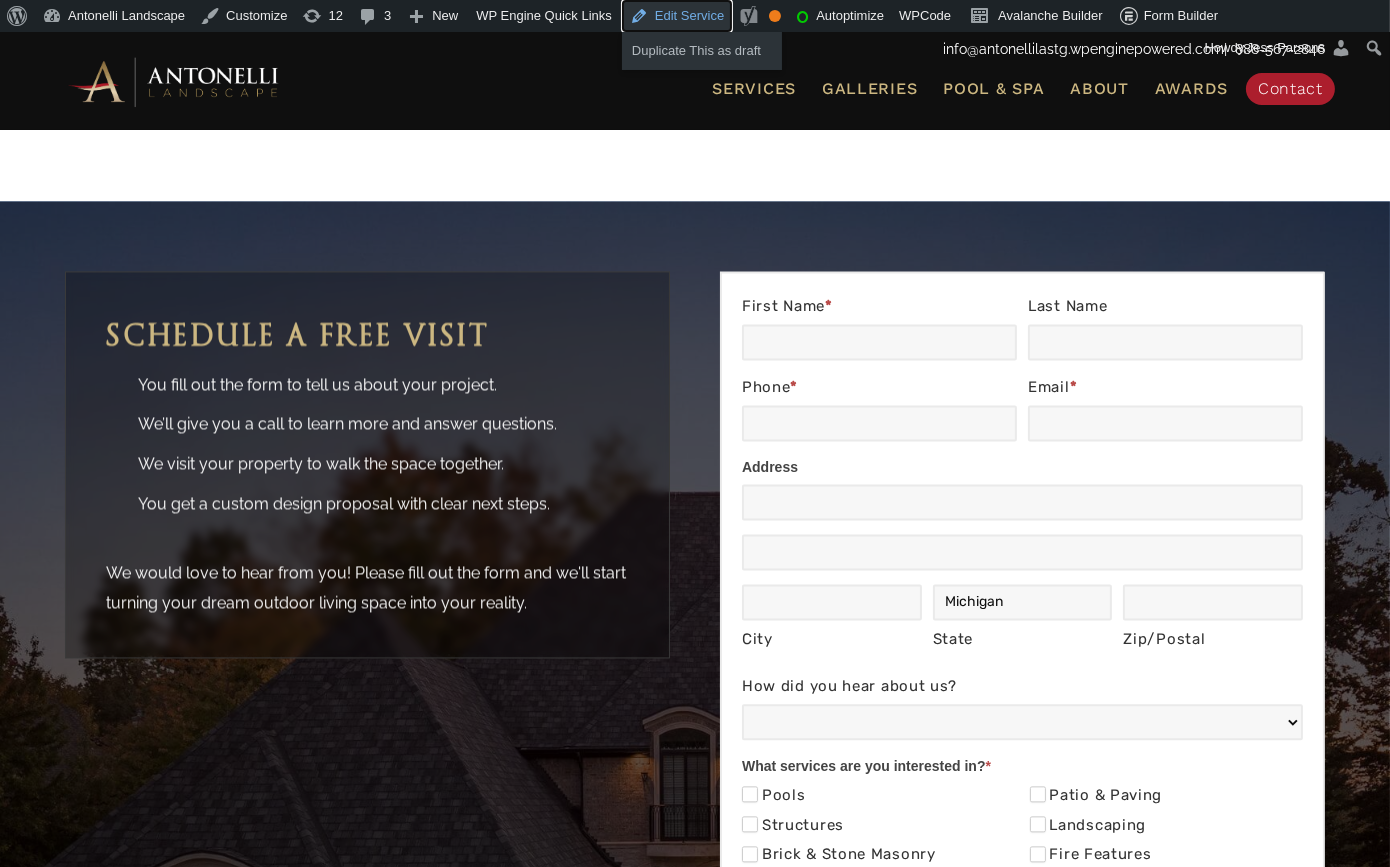click on "Edit Service" at bounding box center (677, 16) 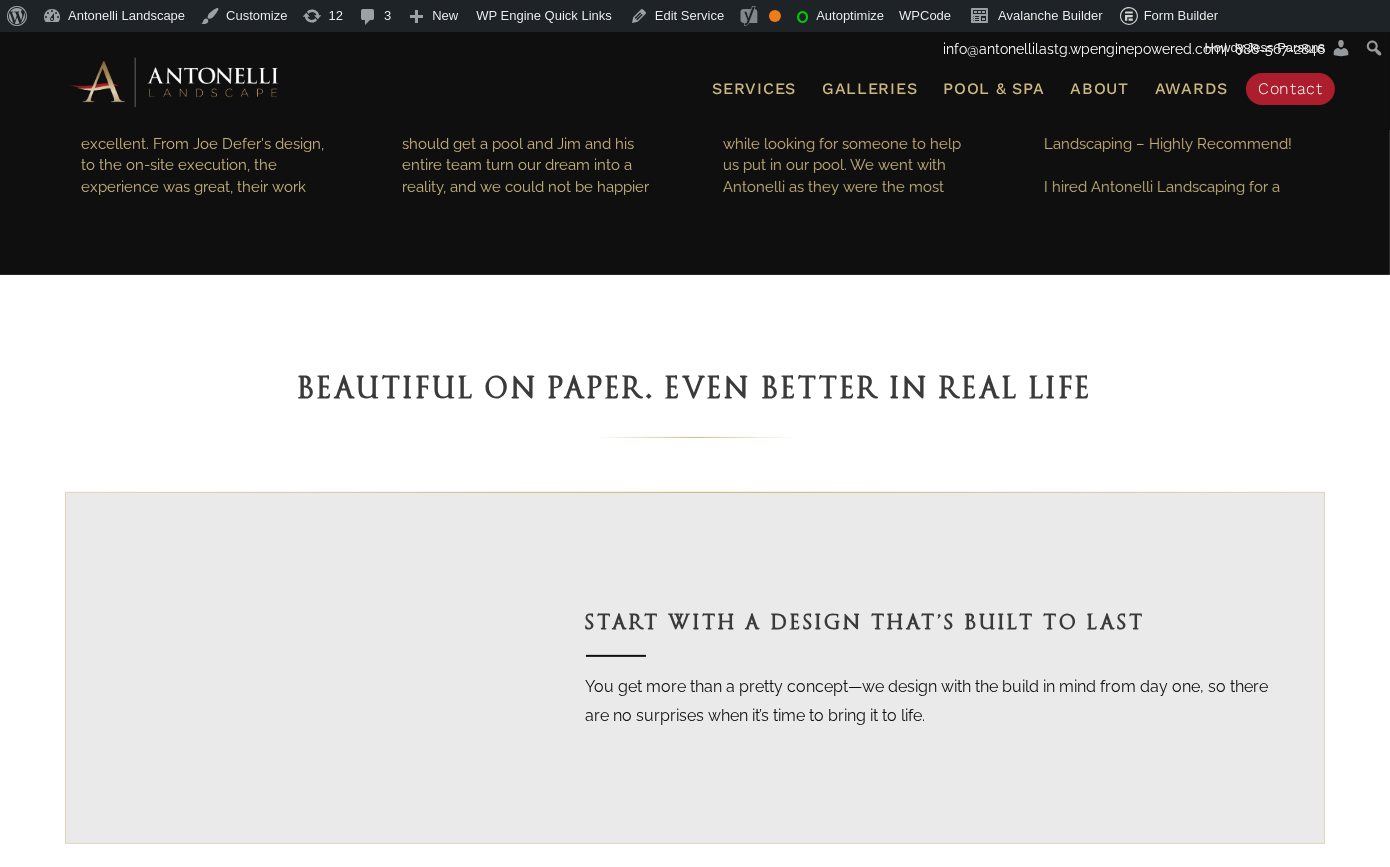 scroll, scrollTop: 0, scrollLeft: 0, axis: both 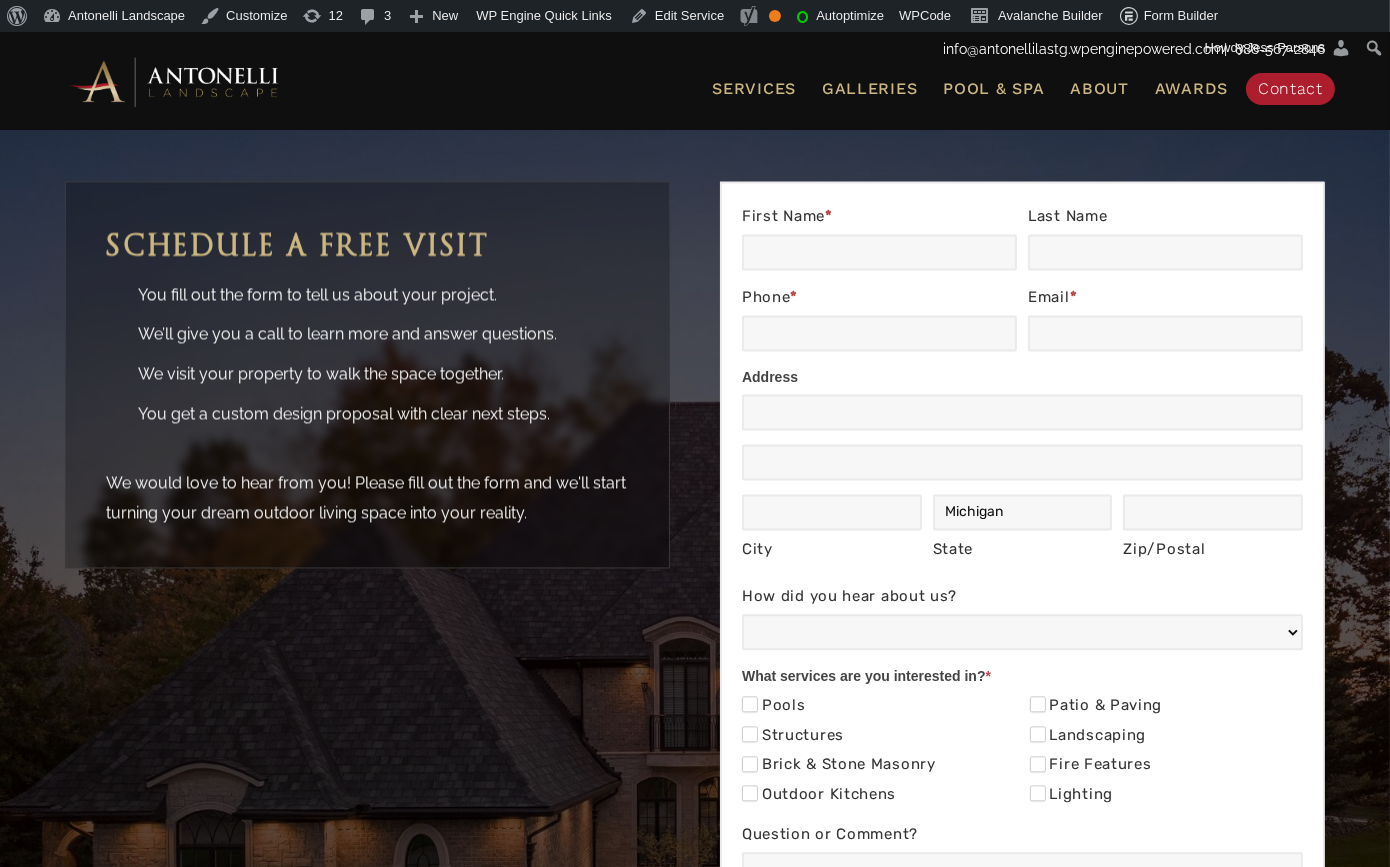 click on "You fill out the form to tell us about your project." at bounding box center [383, 295] 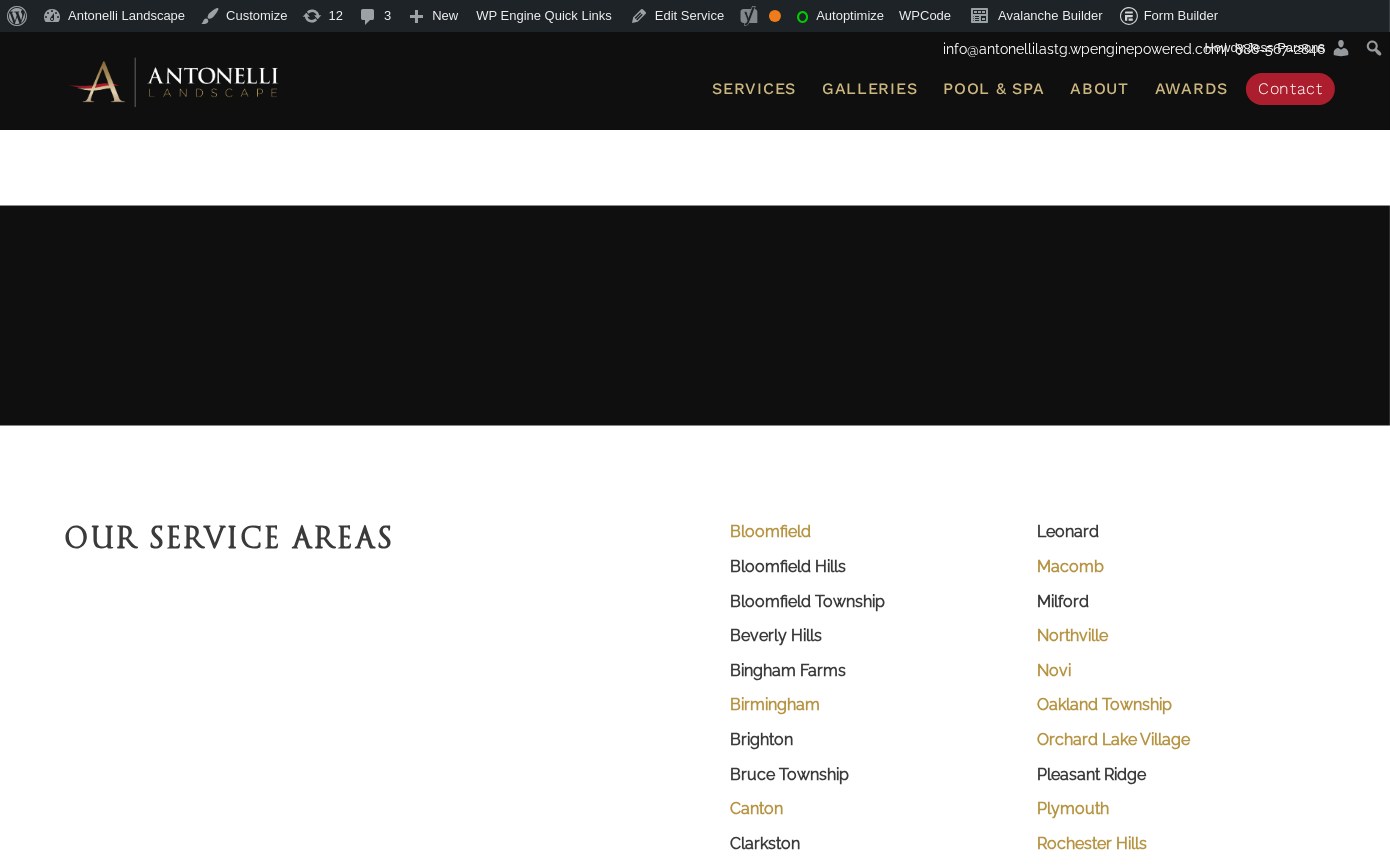 scroll, scrollTop: 4636, scrollLeft: 0, axis: vertical 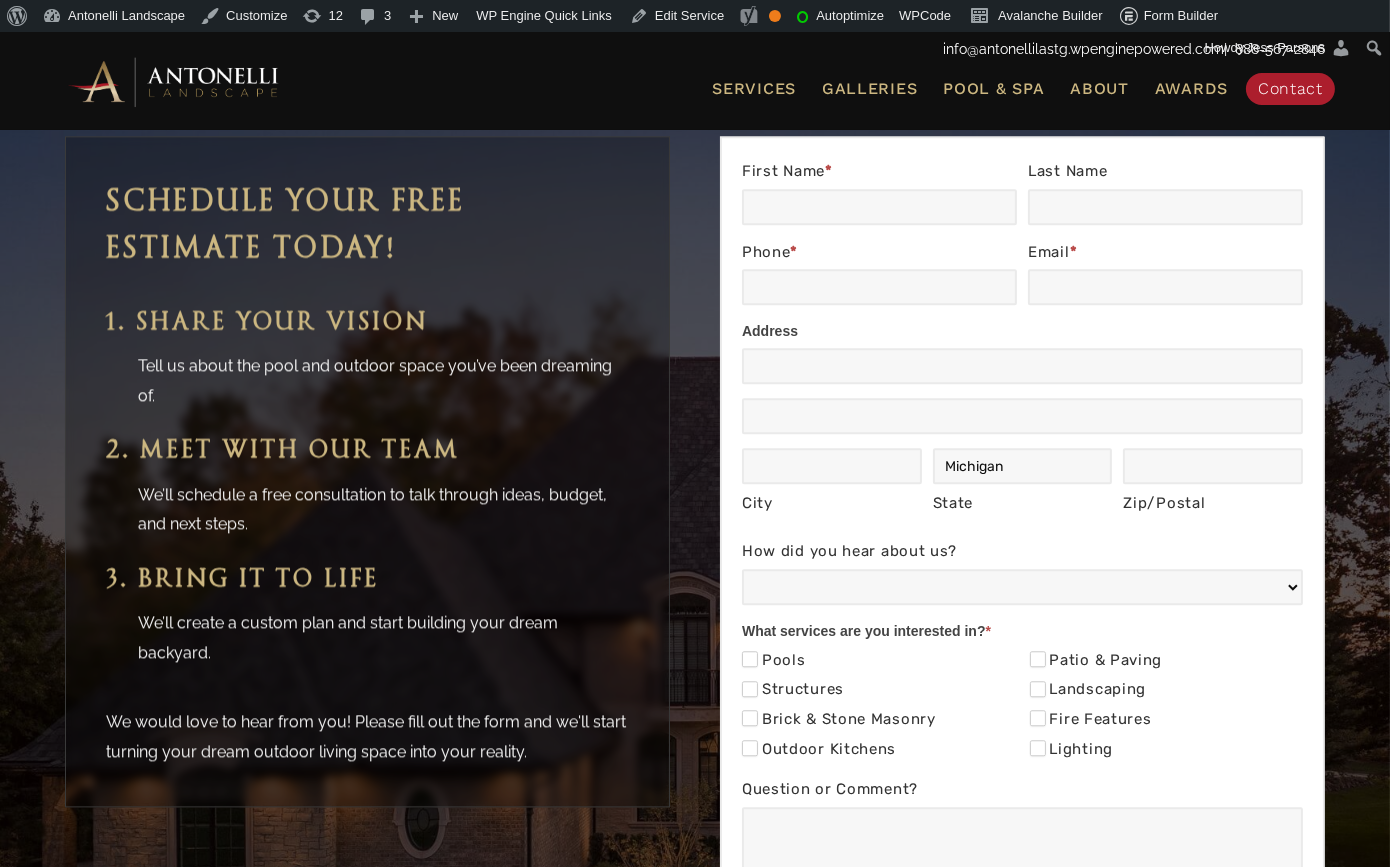 click on "1. Share Your Vision" at bounding box center (267, 321) 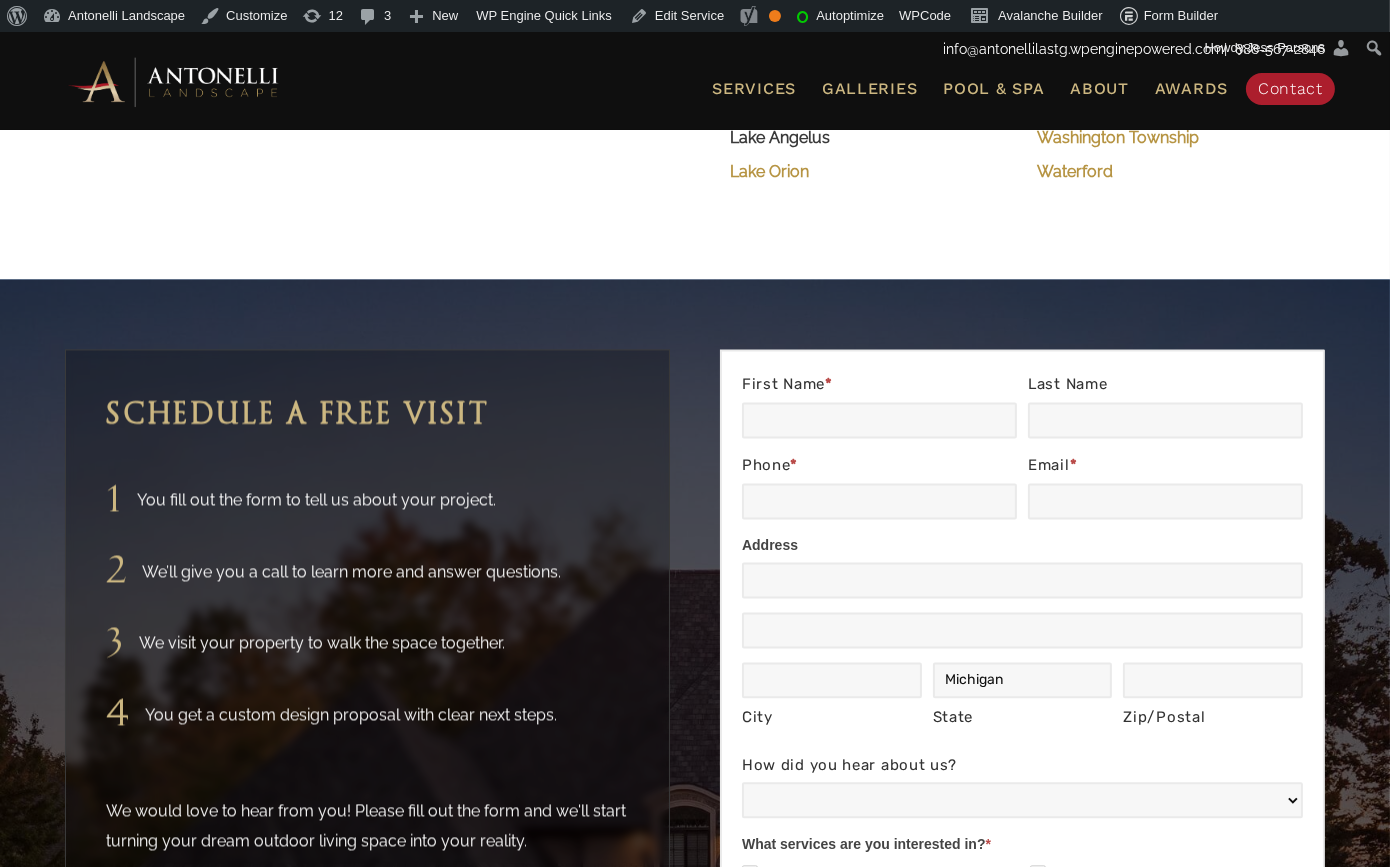 scroll, scrollTop: 6017, scrollLeft: 0, axis: vertical 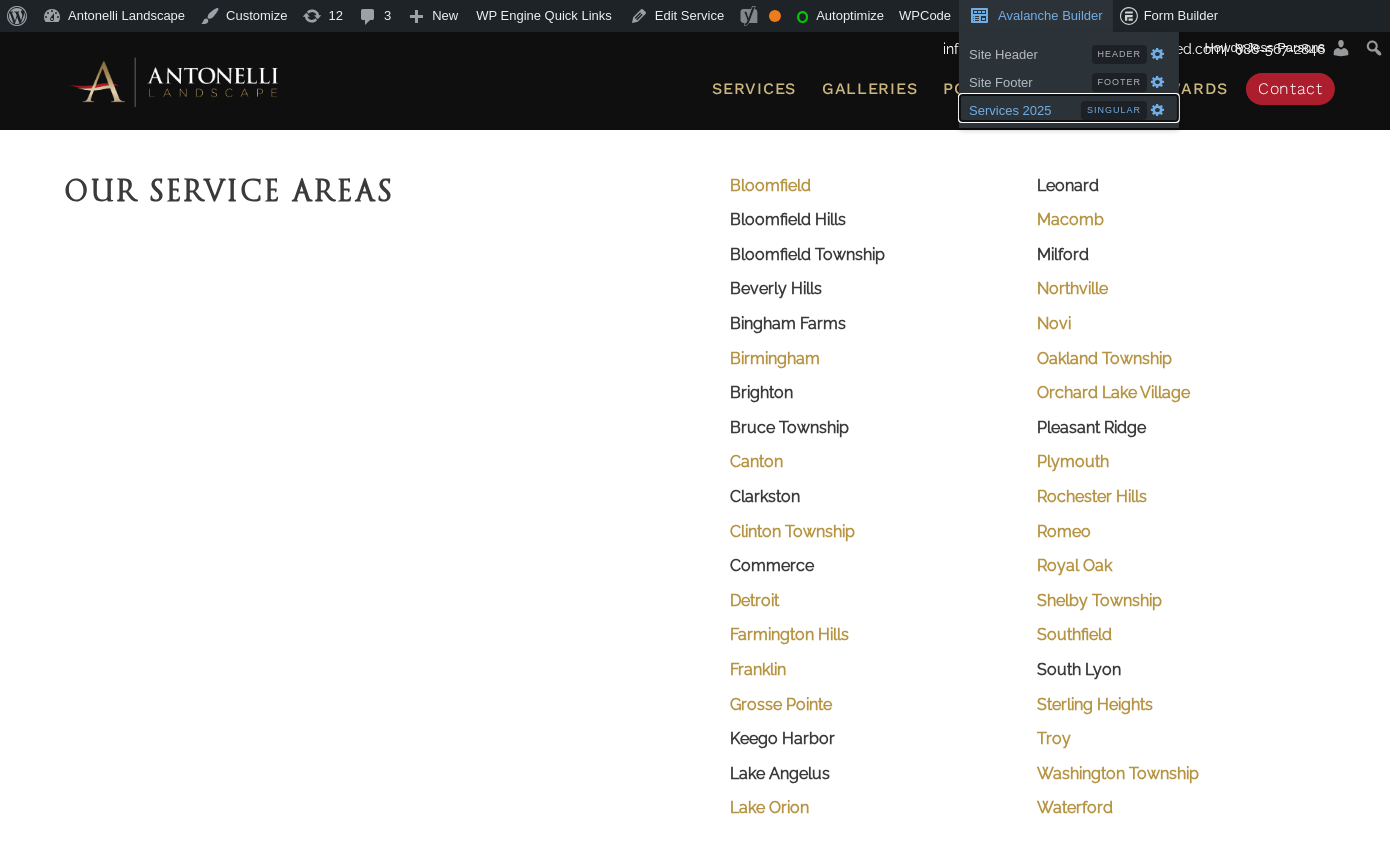 click on "Services 2025" at bounding box center (1025, 108) 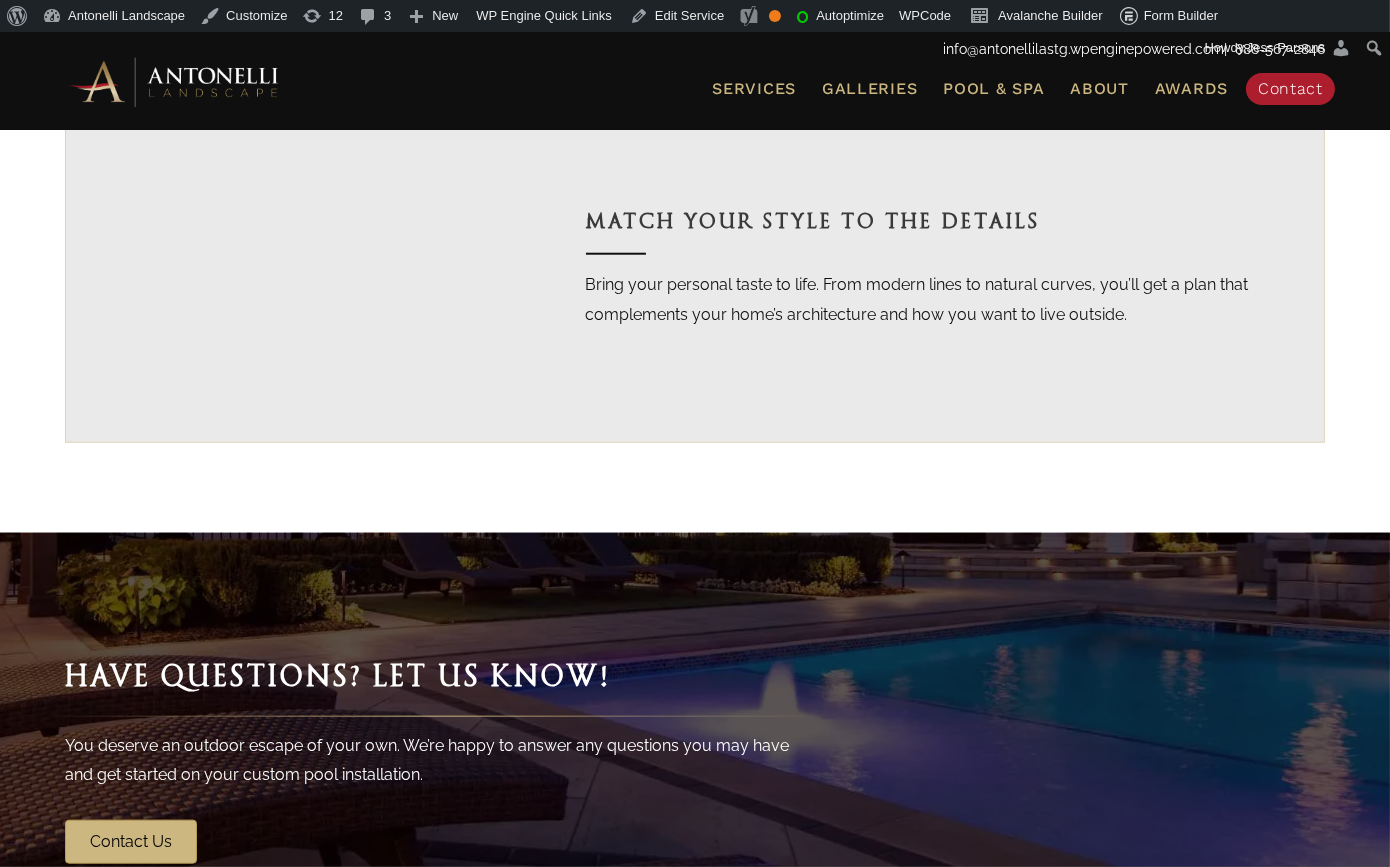 scroll, scrollTop: 2925, scrollLeft: 0, axis: vertical 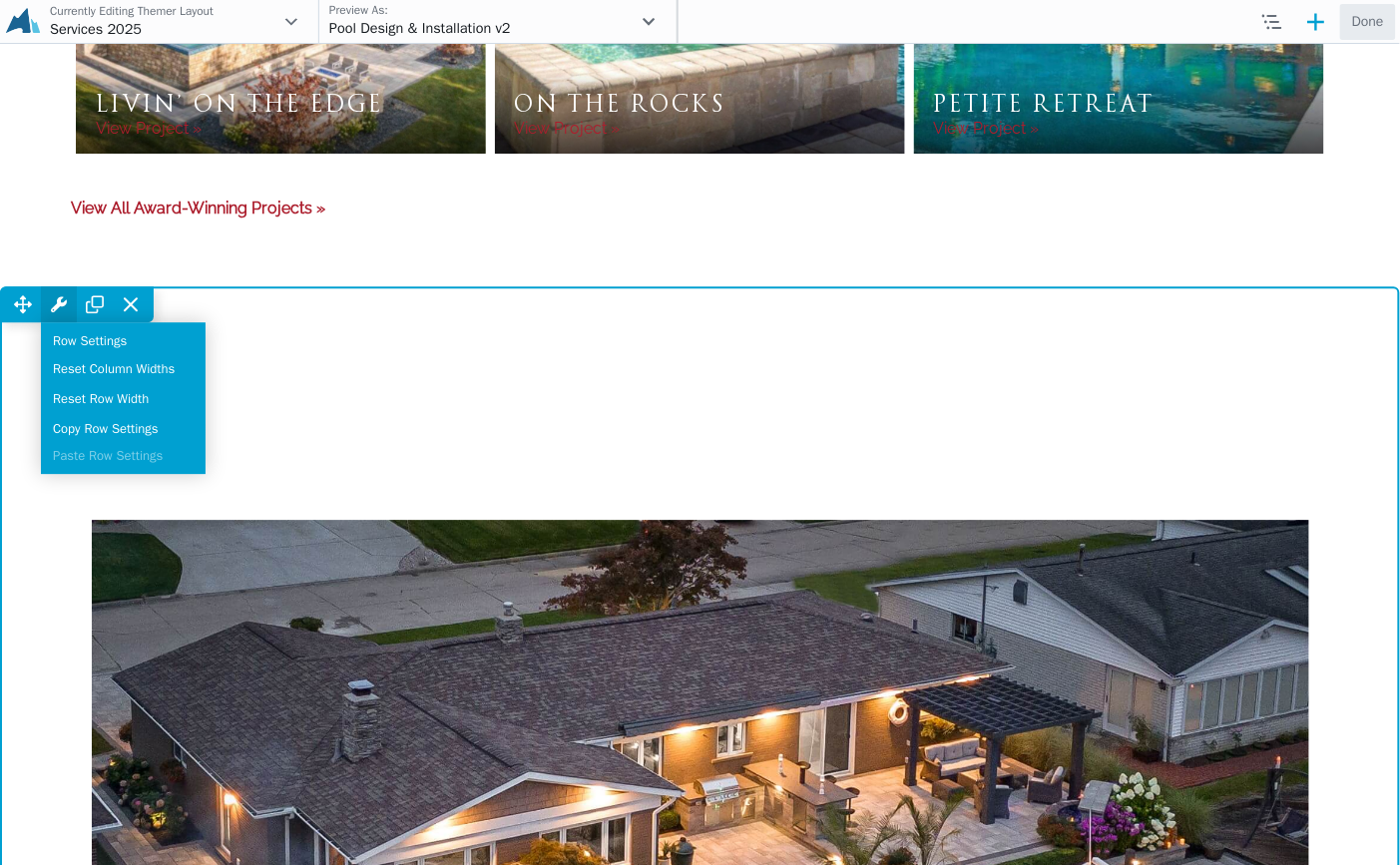click at bounding box center [59, 303] 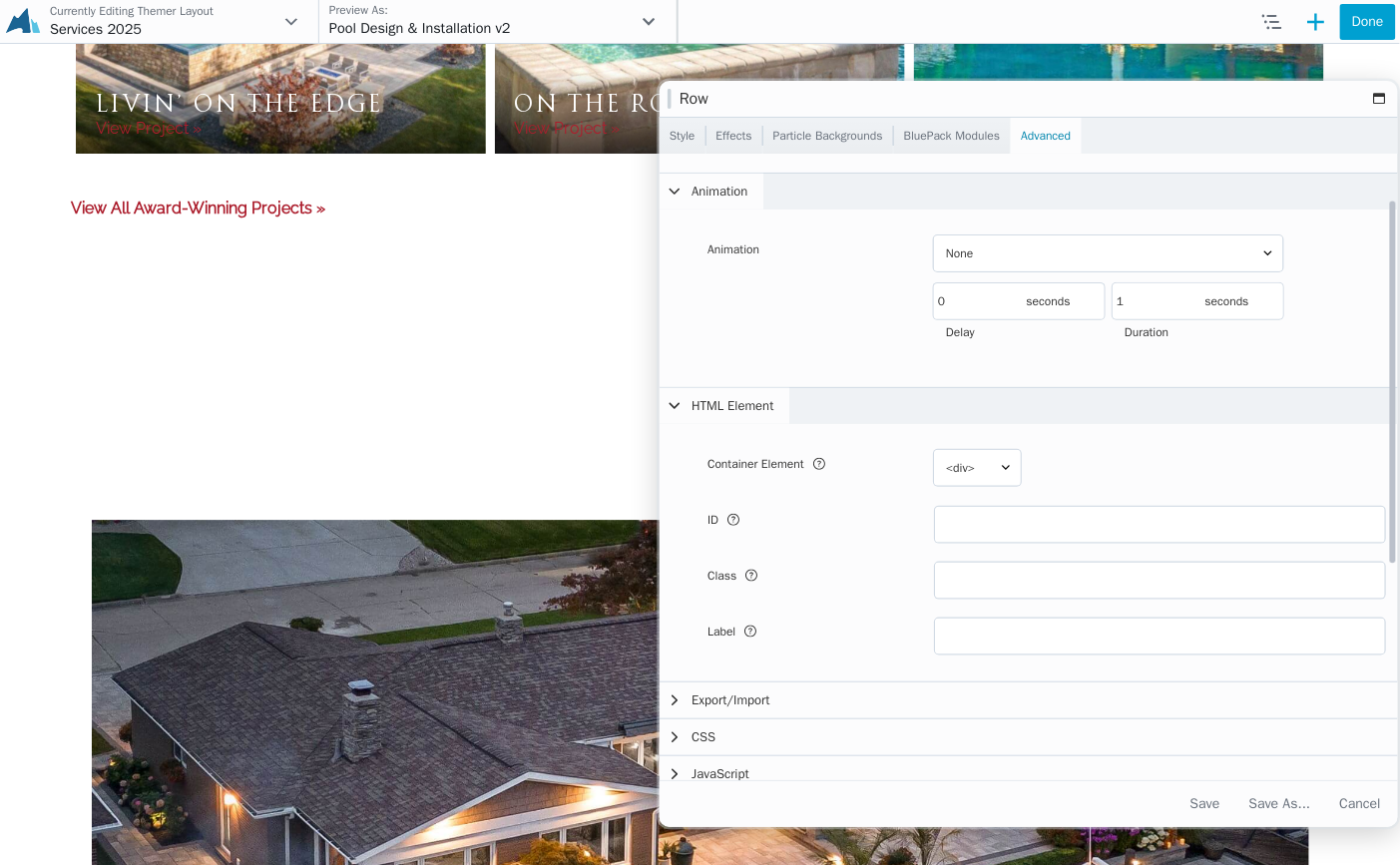 scroll, scrollTop: 76, scrollLeft: 0, axis: vertical 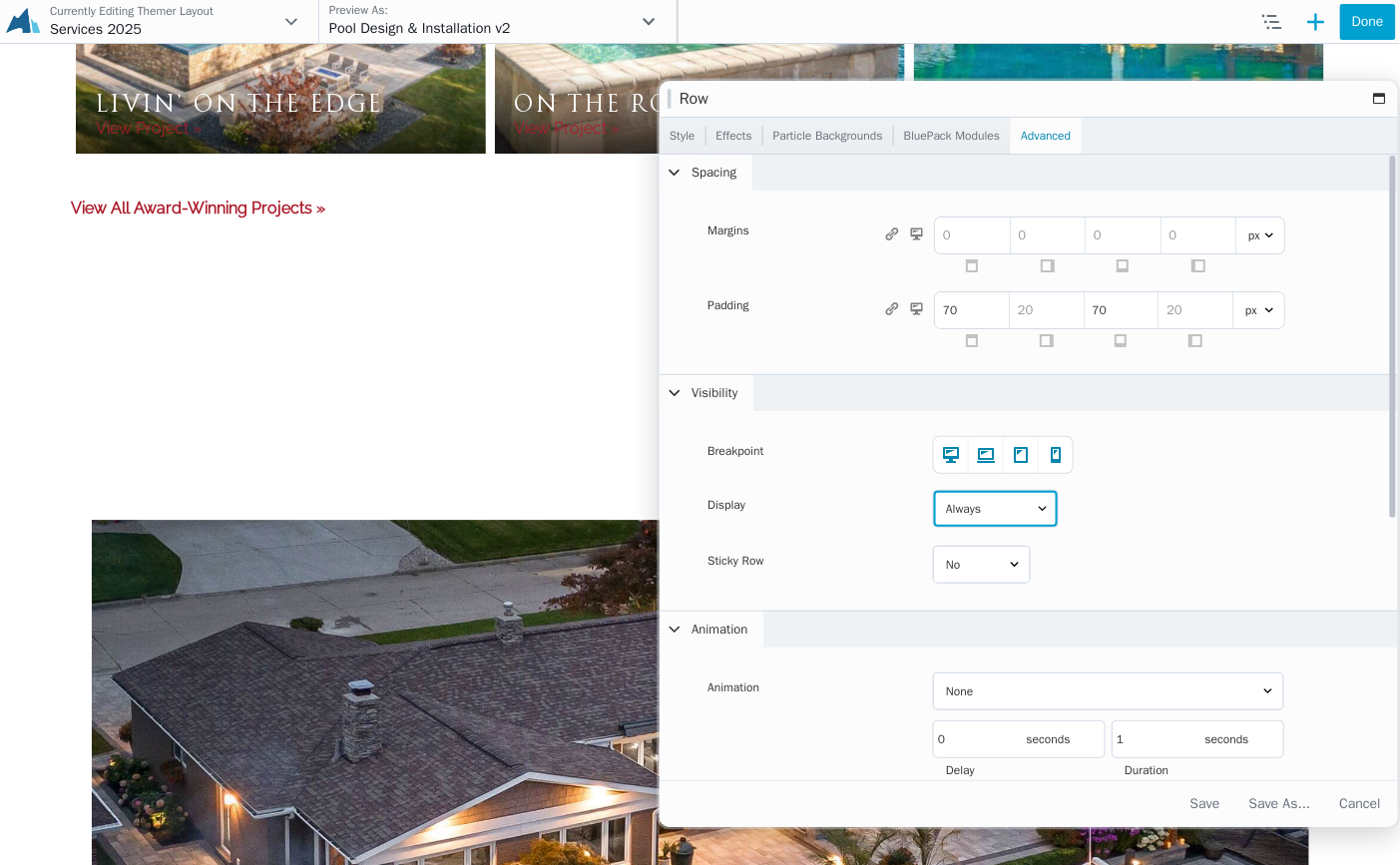 click on "Never
Always
Logged Out User
Logged In User
Conditional Logic" at bounding box center (996, 509) 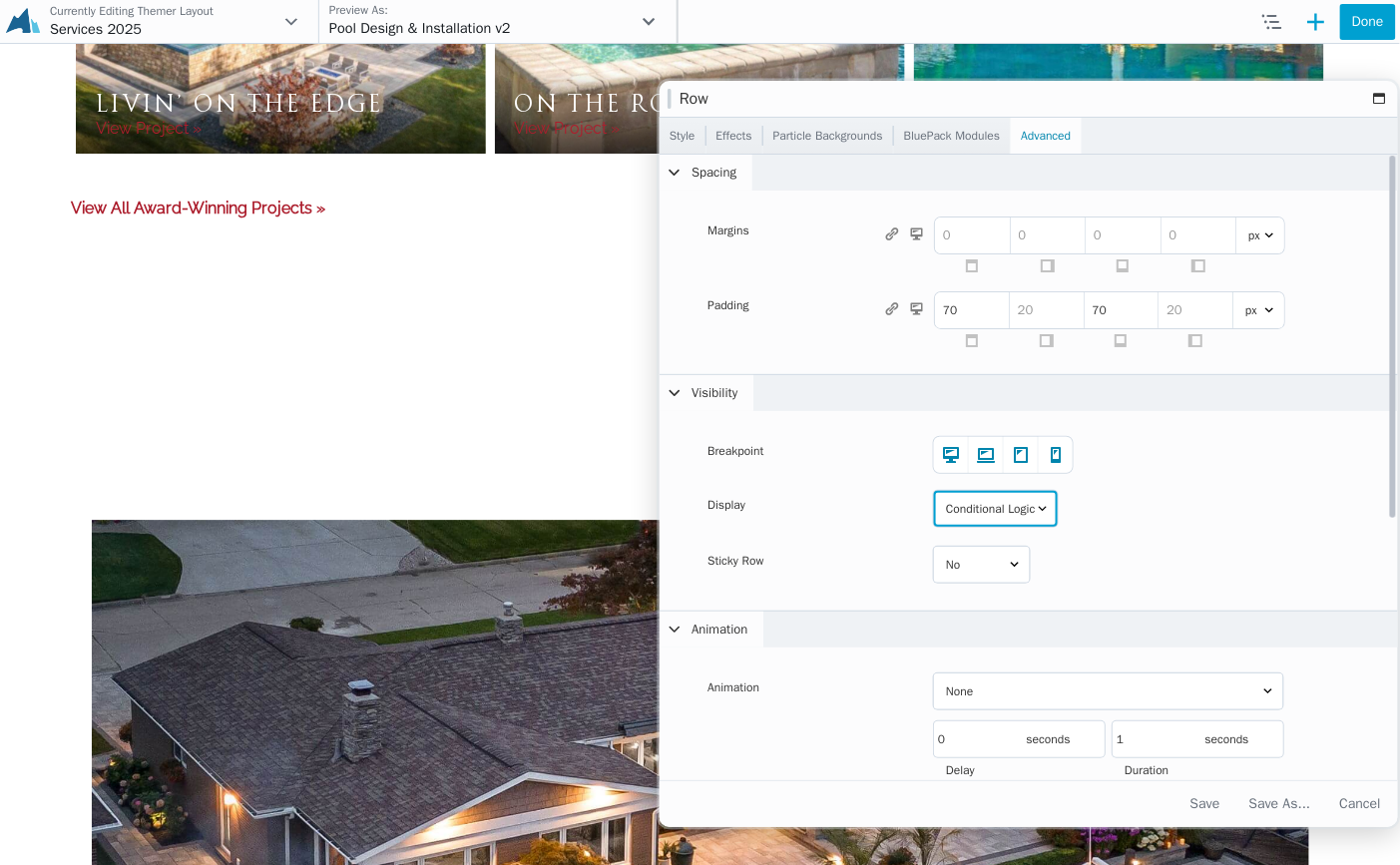 click on "Never
Always
Logged Out User
Logged In User
Conditional Logic" at bounding box center [996, 509] 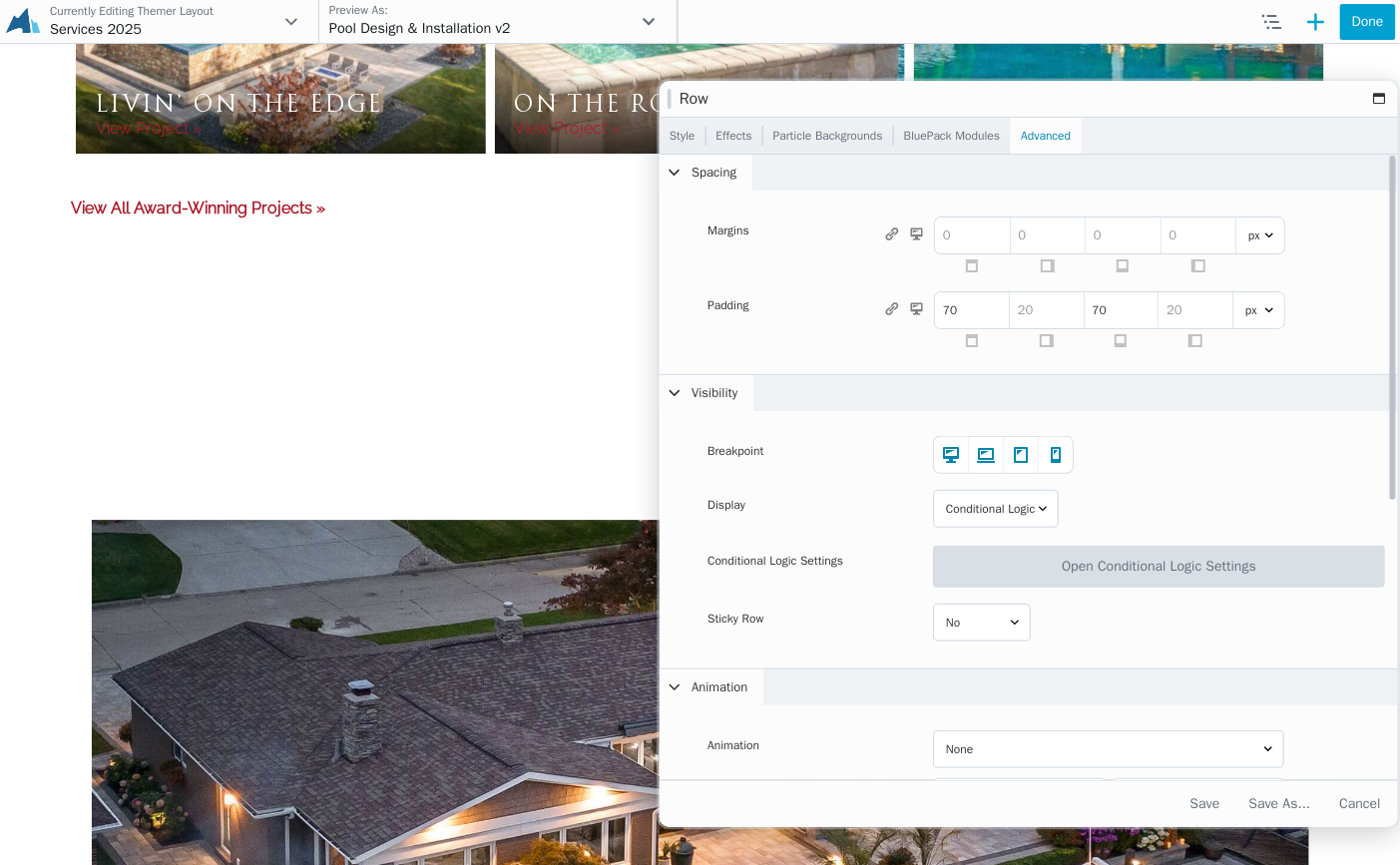click on "Open Conditional Logic Settings" at bounding box center [1159, 567] 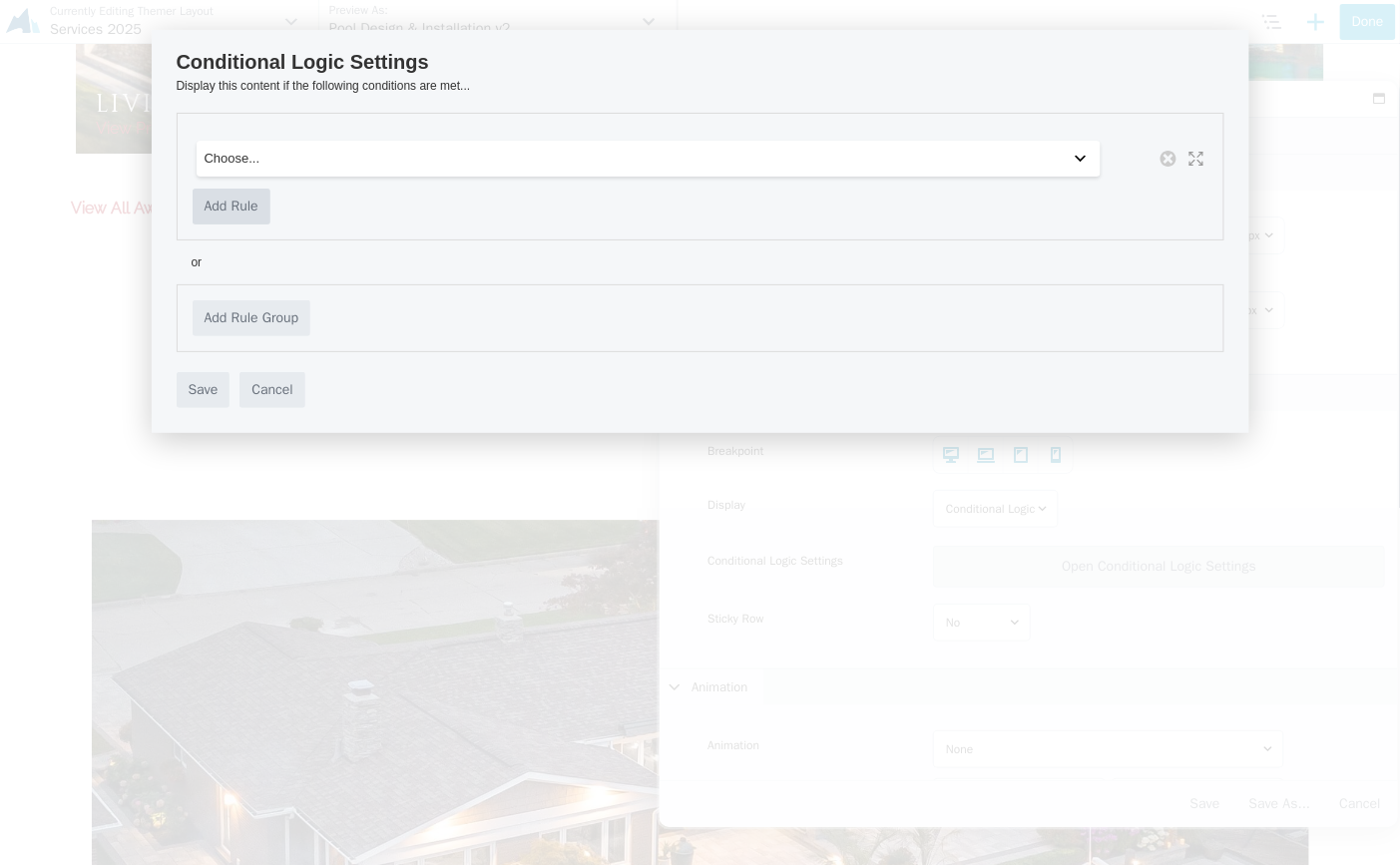 click on "Add Rule" at bounding box center [232, 207] 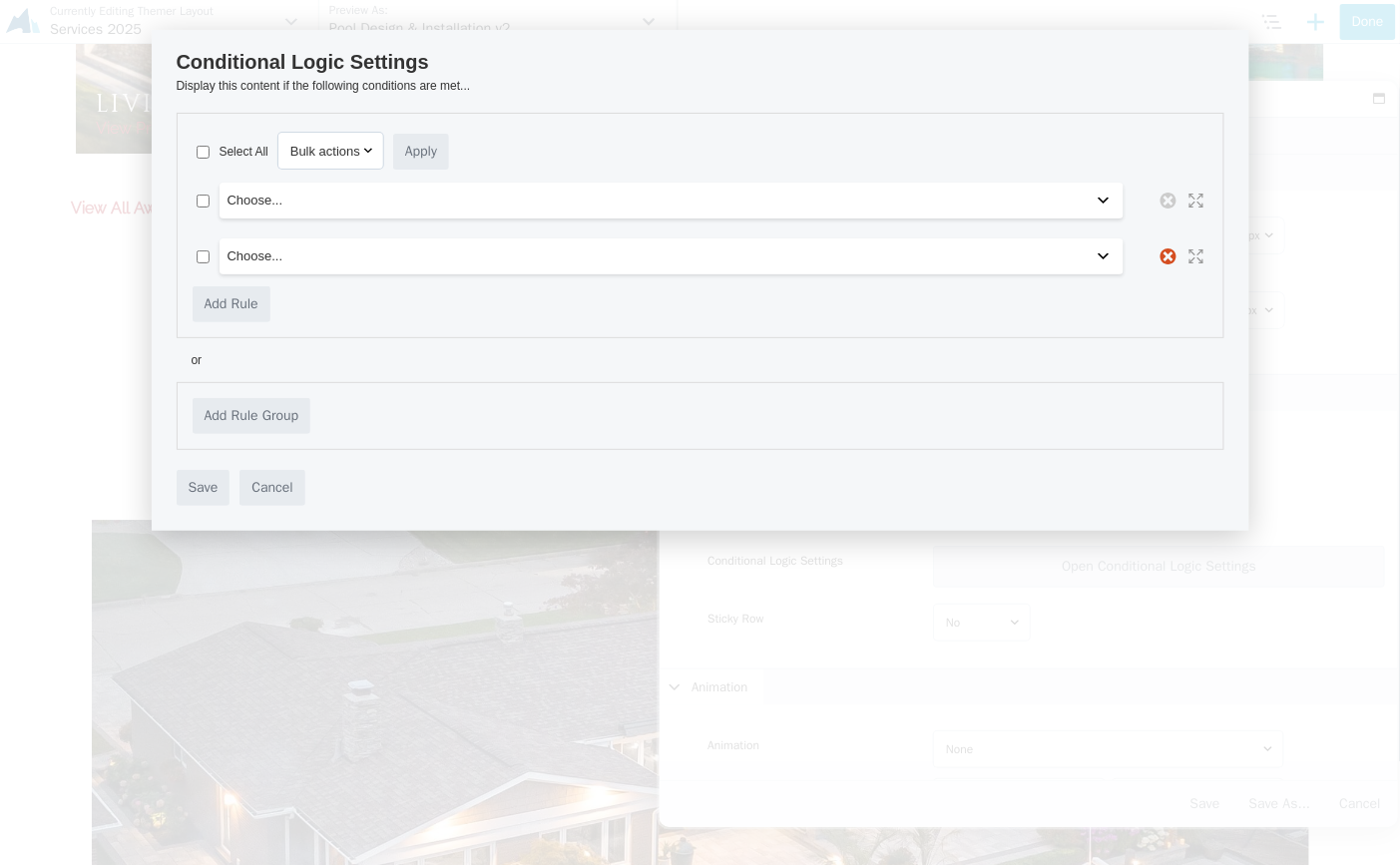 click 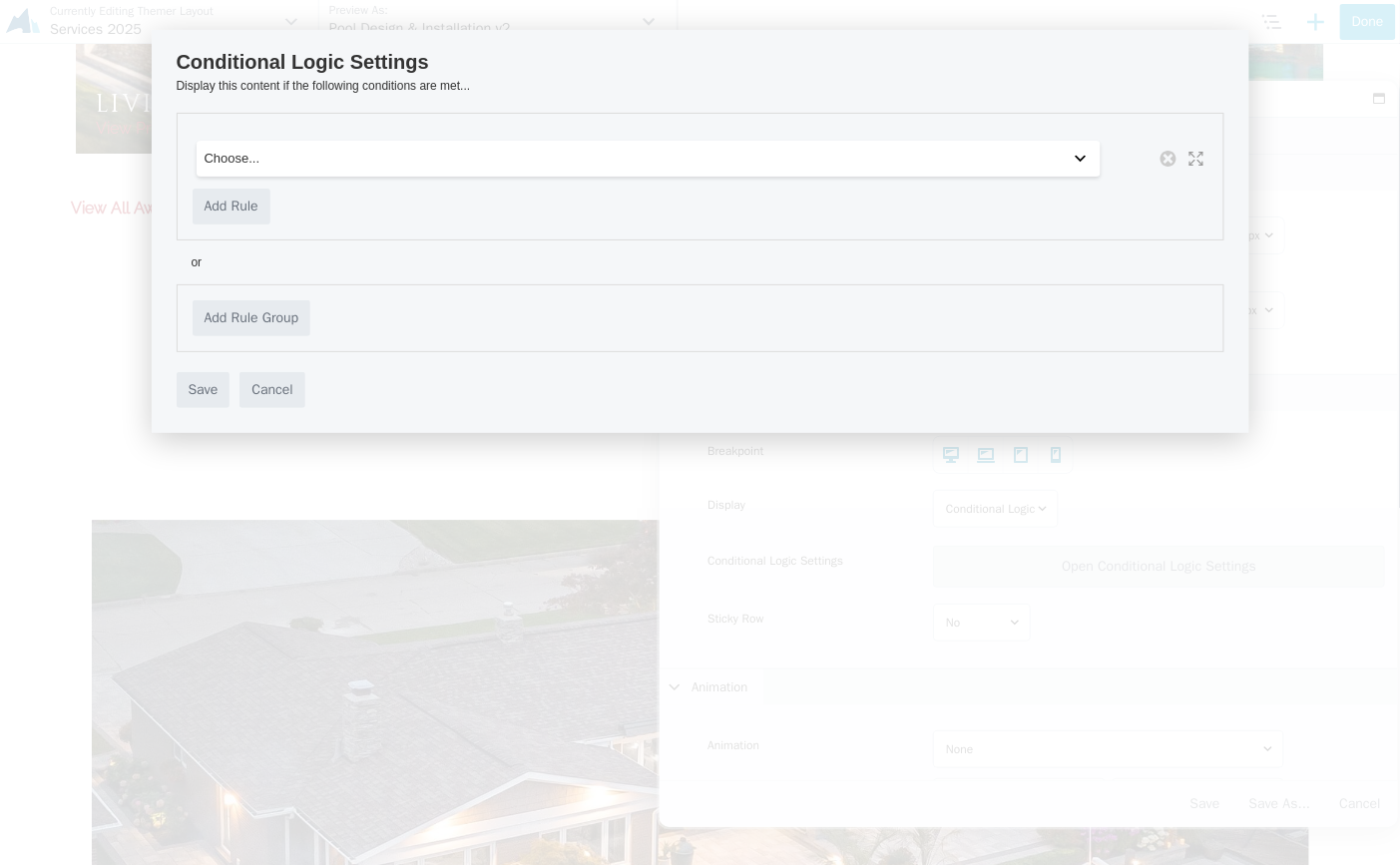 click on "Choose..." at bounding box center [649, 159] 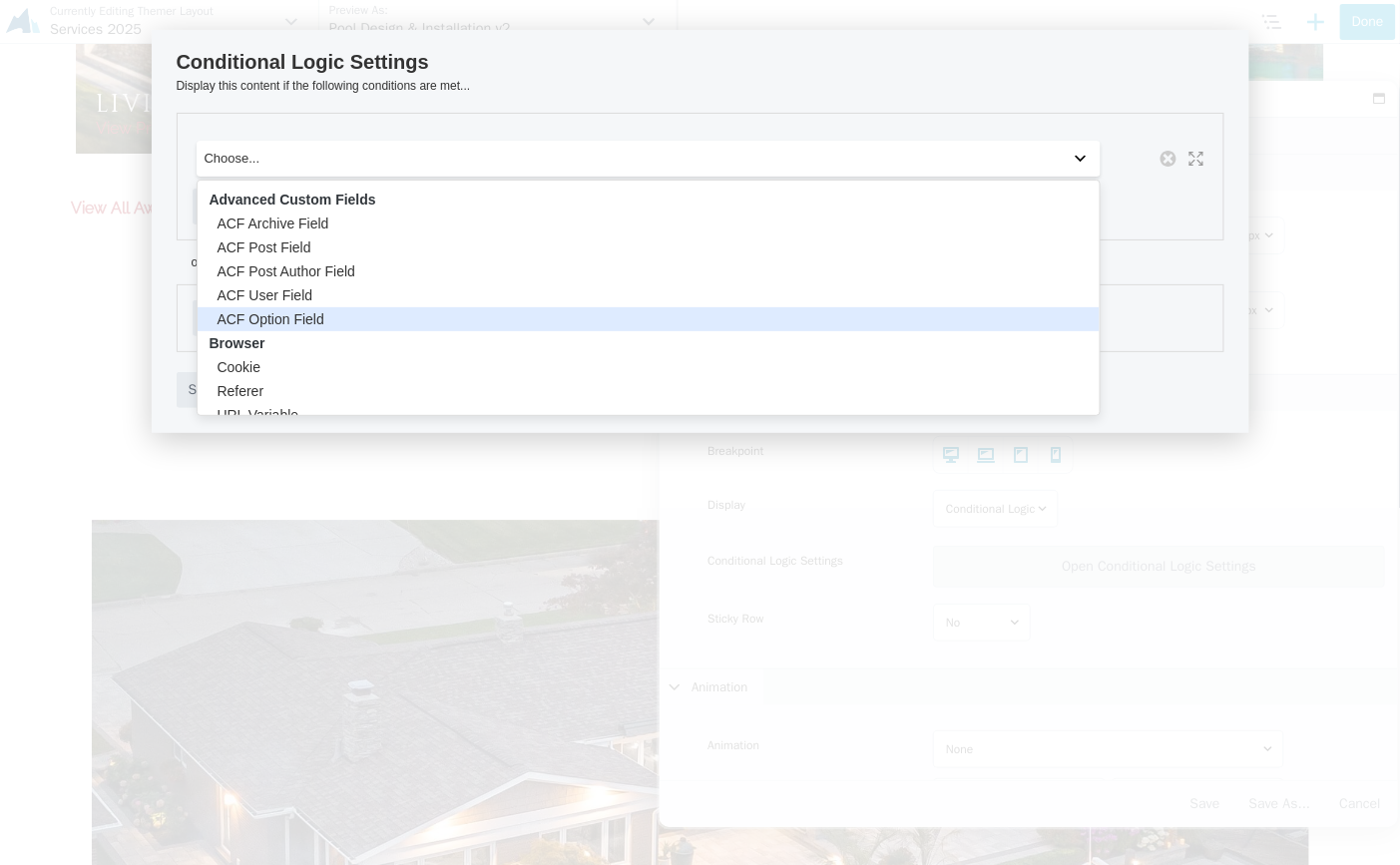 scroll, scrollTop: 923, scrollLeft: 0, axis: vertical 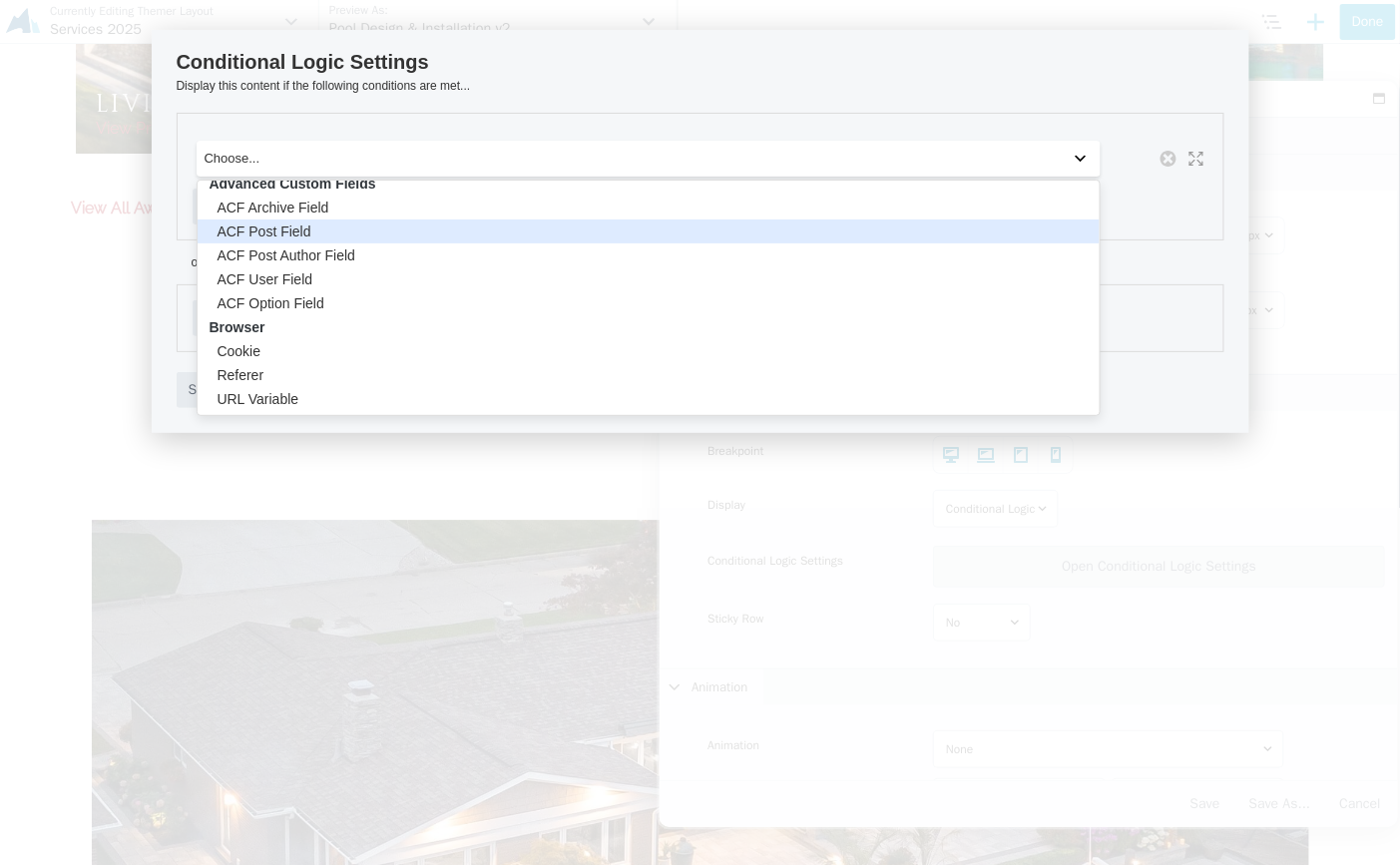 click on "ACF Post Field" at bounding box center [649, 231] 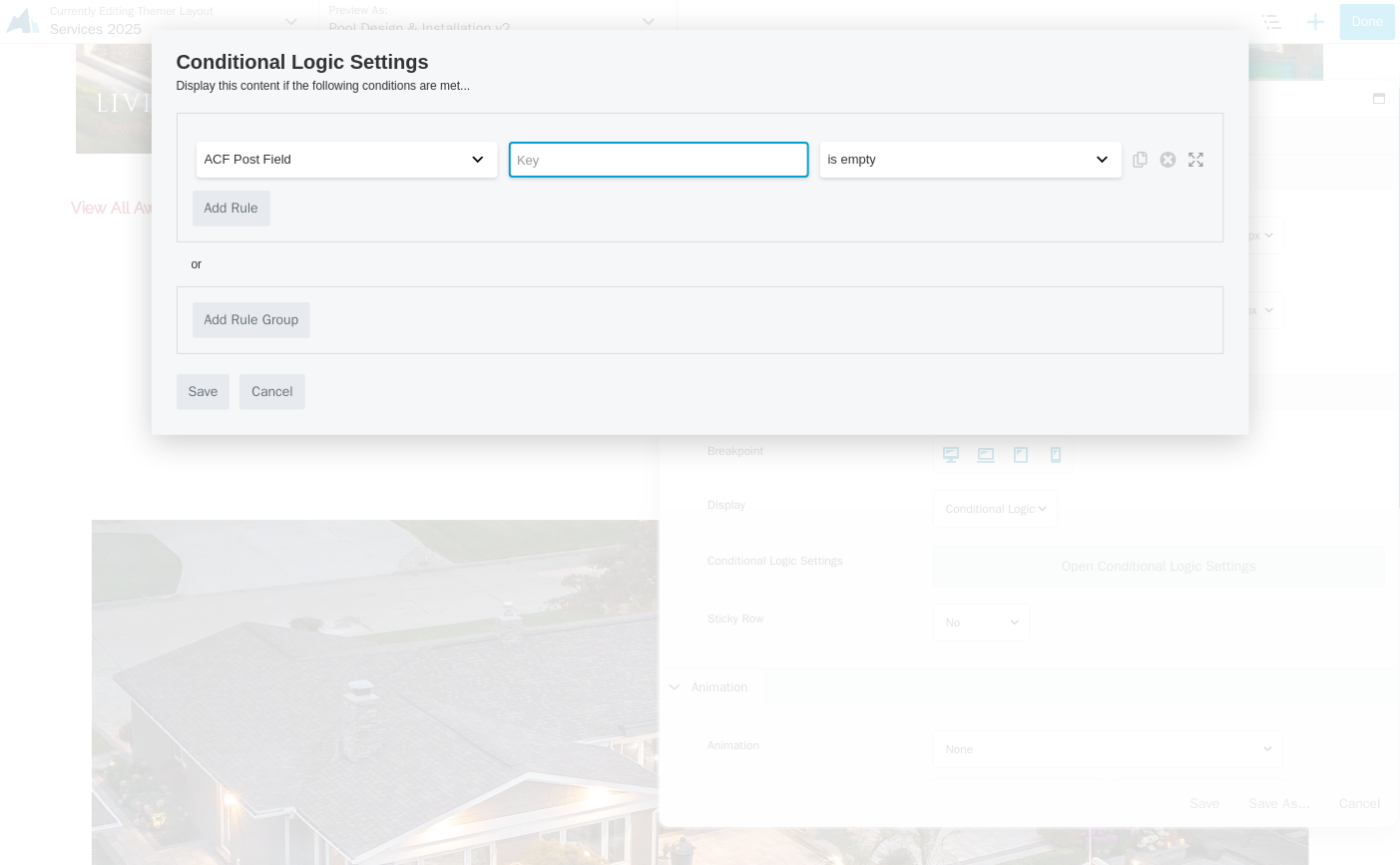 click at bounding box center (659, 160) 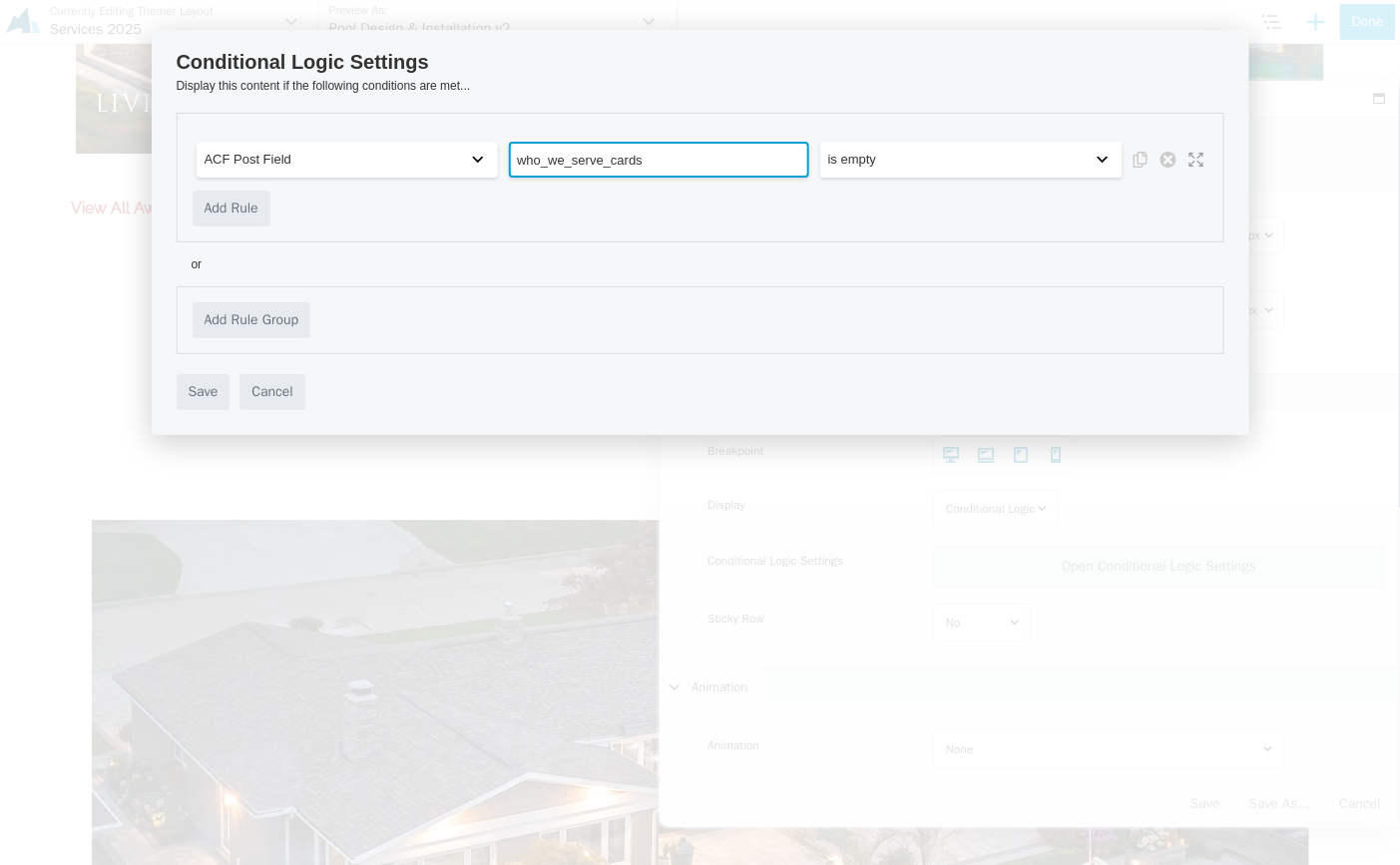 type on "who_we_serve_cards" 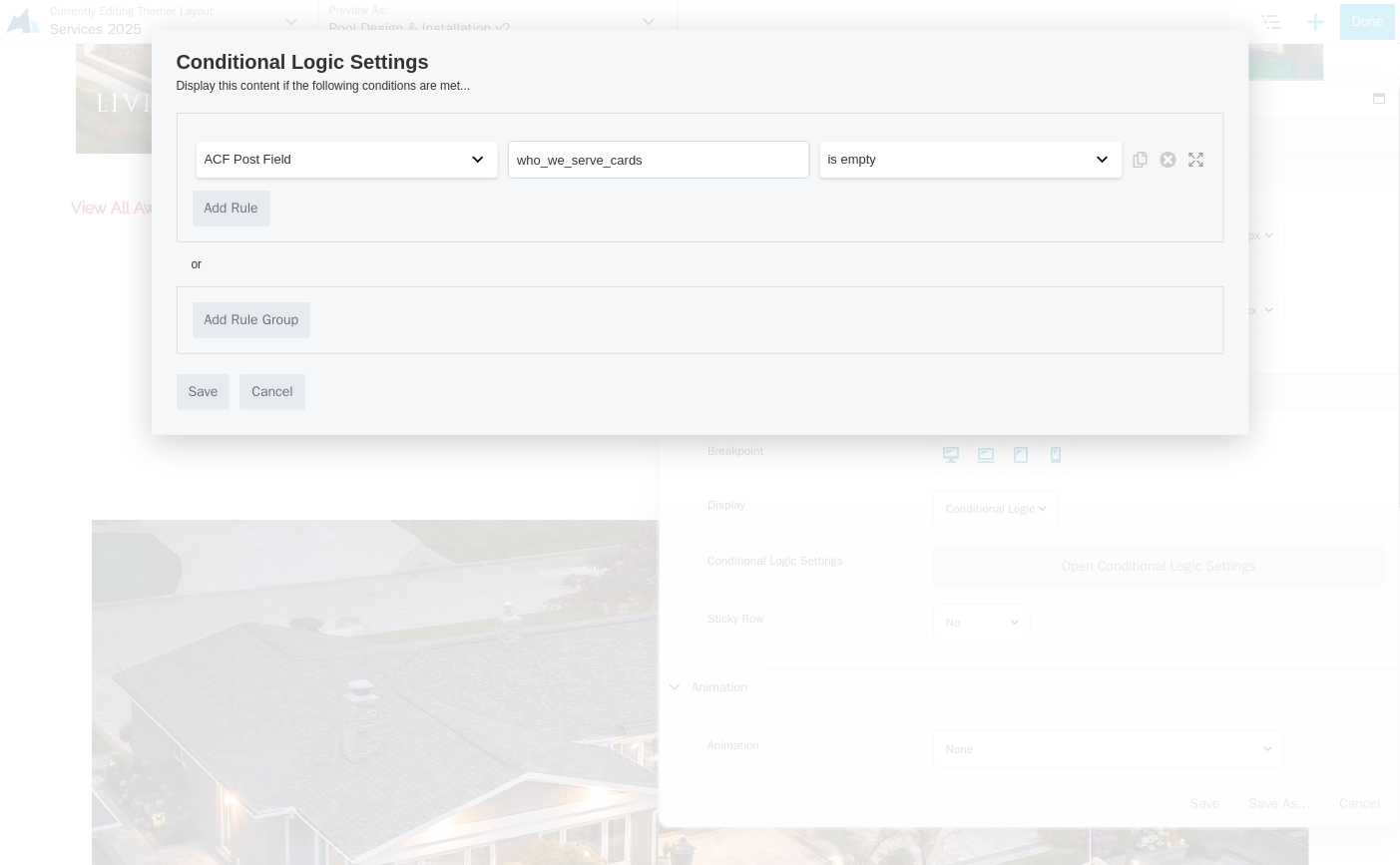click on "is empty" at bounding box center (971, 160) 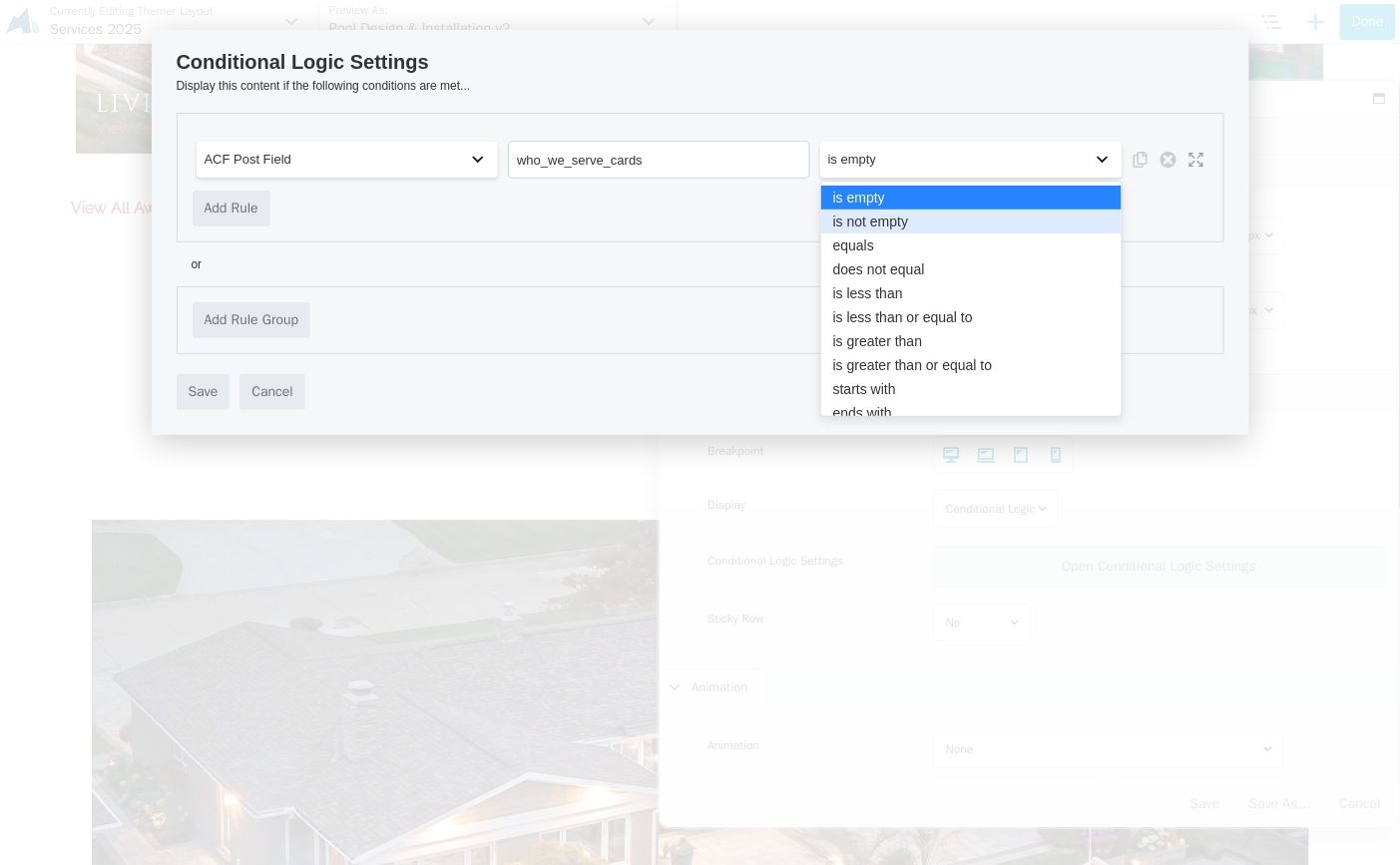 click on "is not empty" at bounding box center (971, 221) 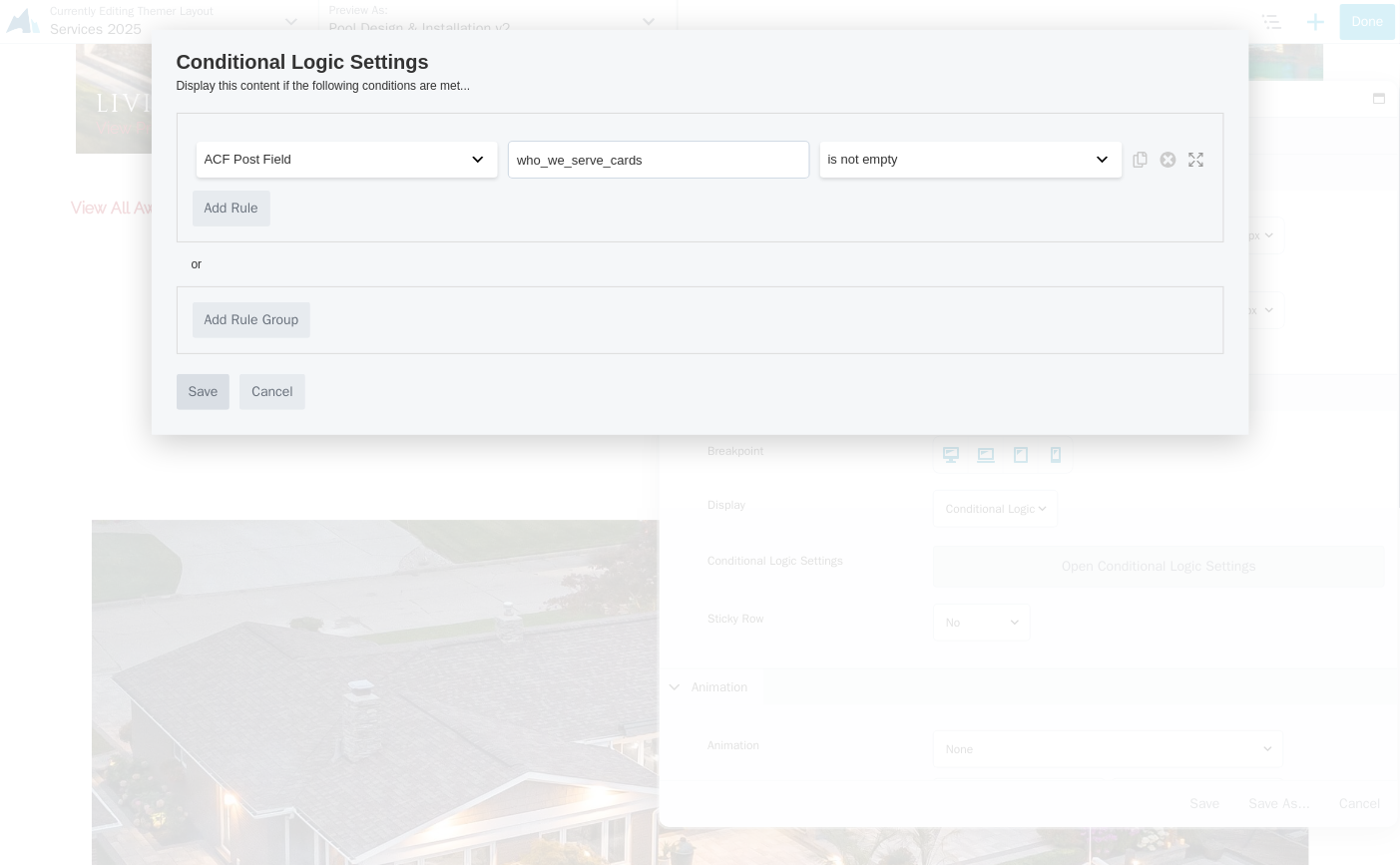 click on "Save" at bounding box center (204, 392) 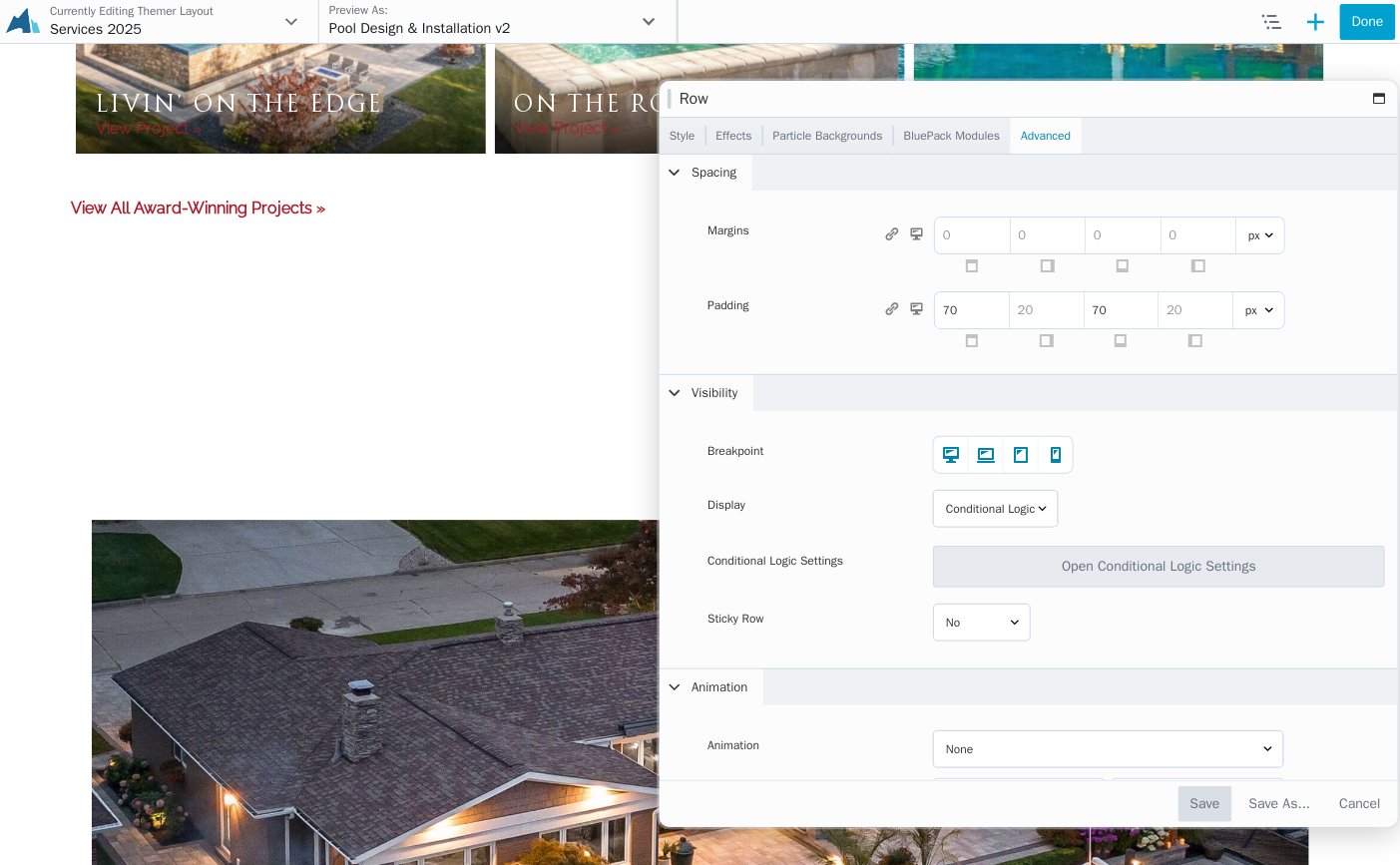 drag, startPoint x: 614, startPoint y: 421, endPoint x: 1225, endPoint y: 812, distance: 725.39782 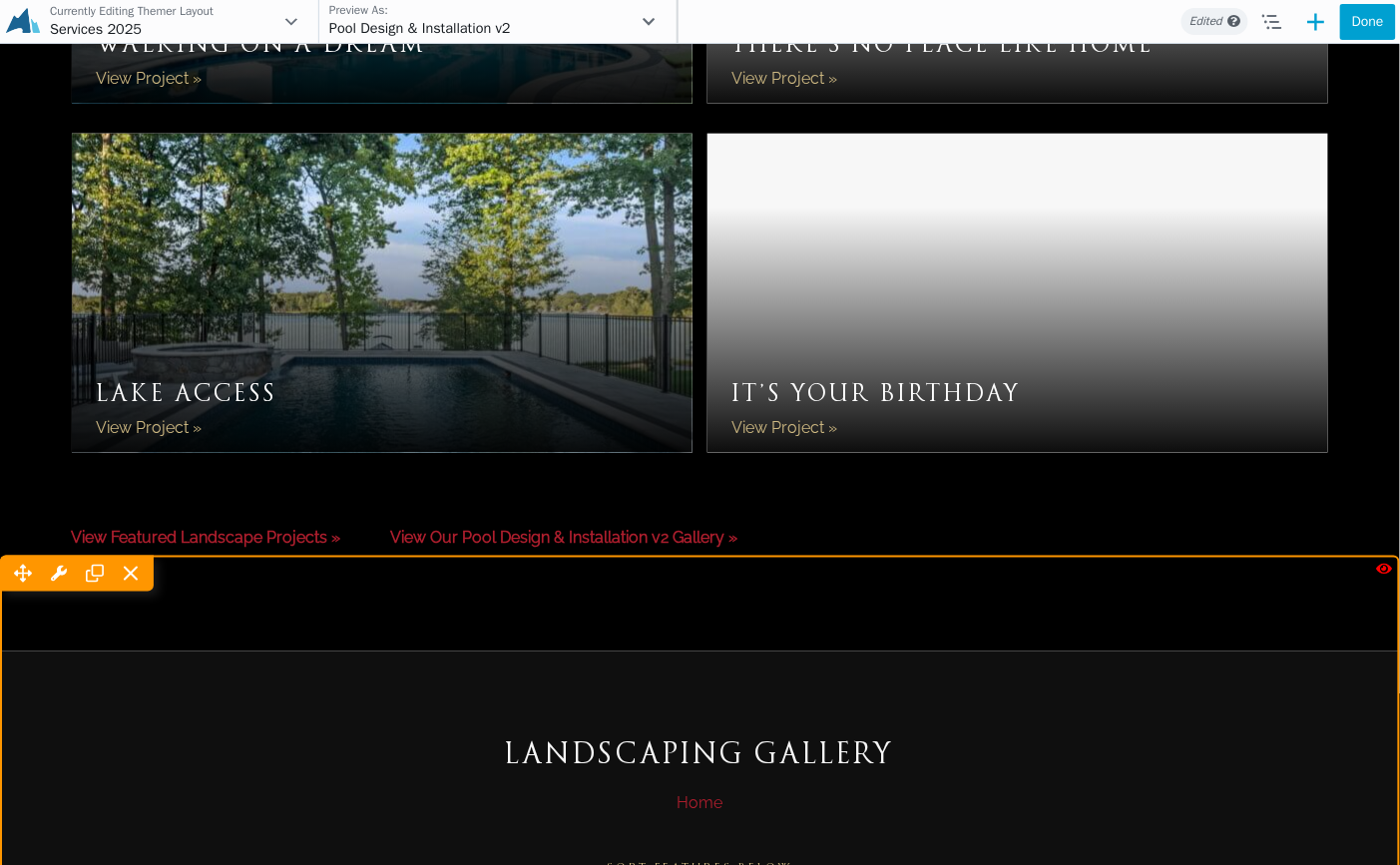 scroll, scrollTop: 14148, scrollLeft: 0, axis: vertical 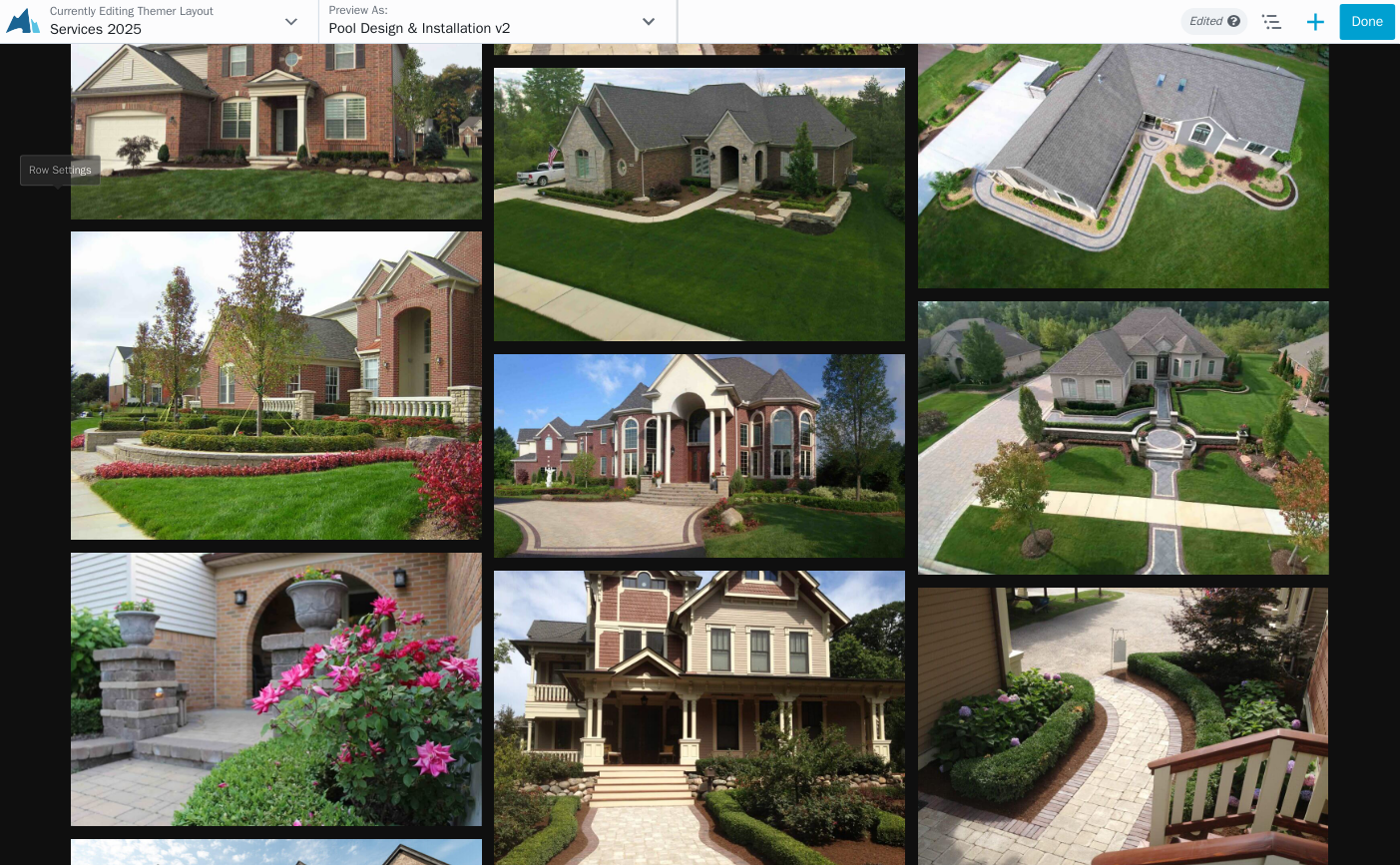 click 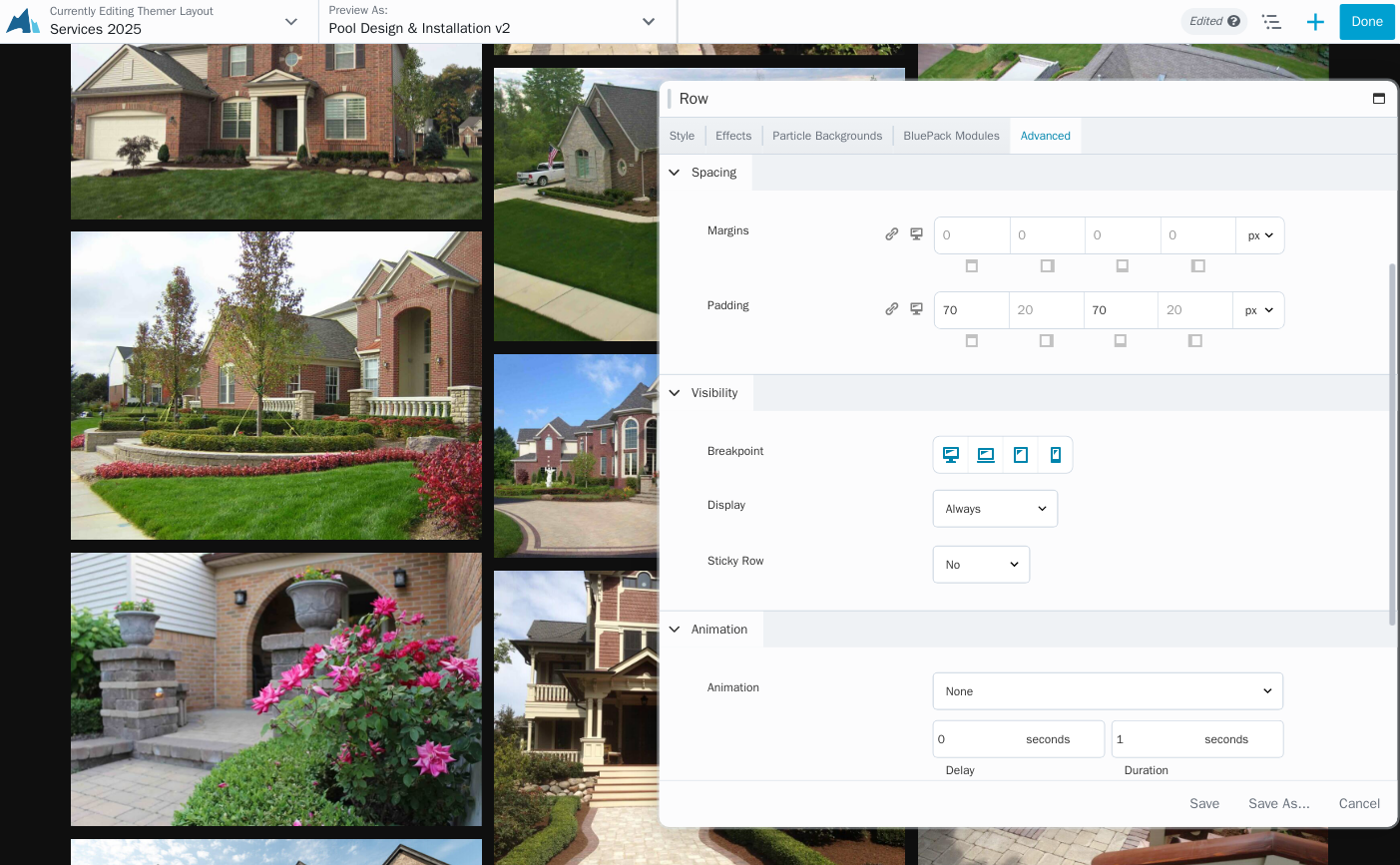 scroll, scrollTop: 181, scrollLeft: 0, axis: vertical 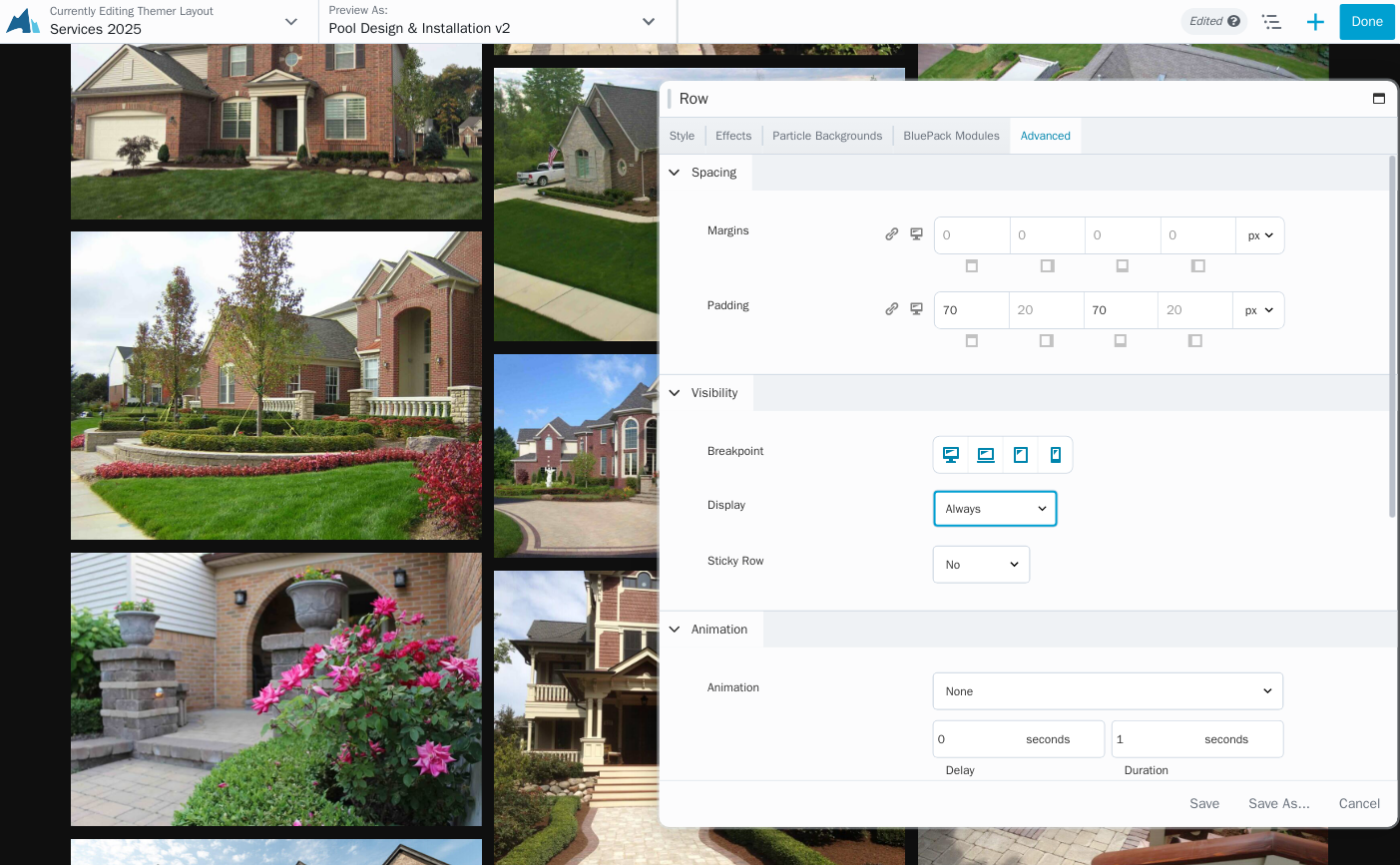click on "Never
Always
Logged Out User
Logged In User
Conditional Logic" at bounding box center [996, 509] 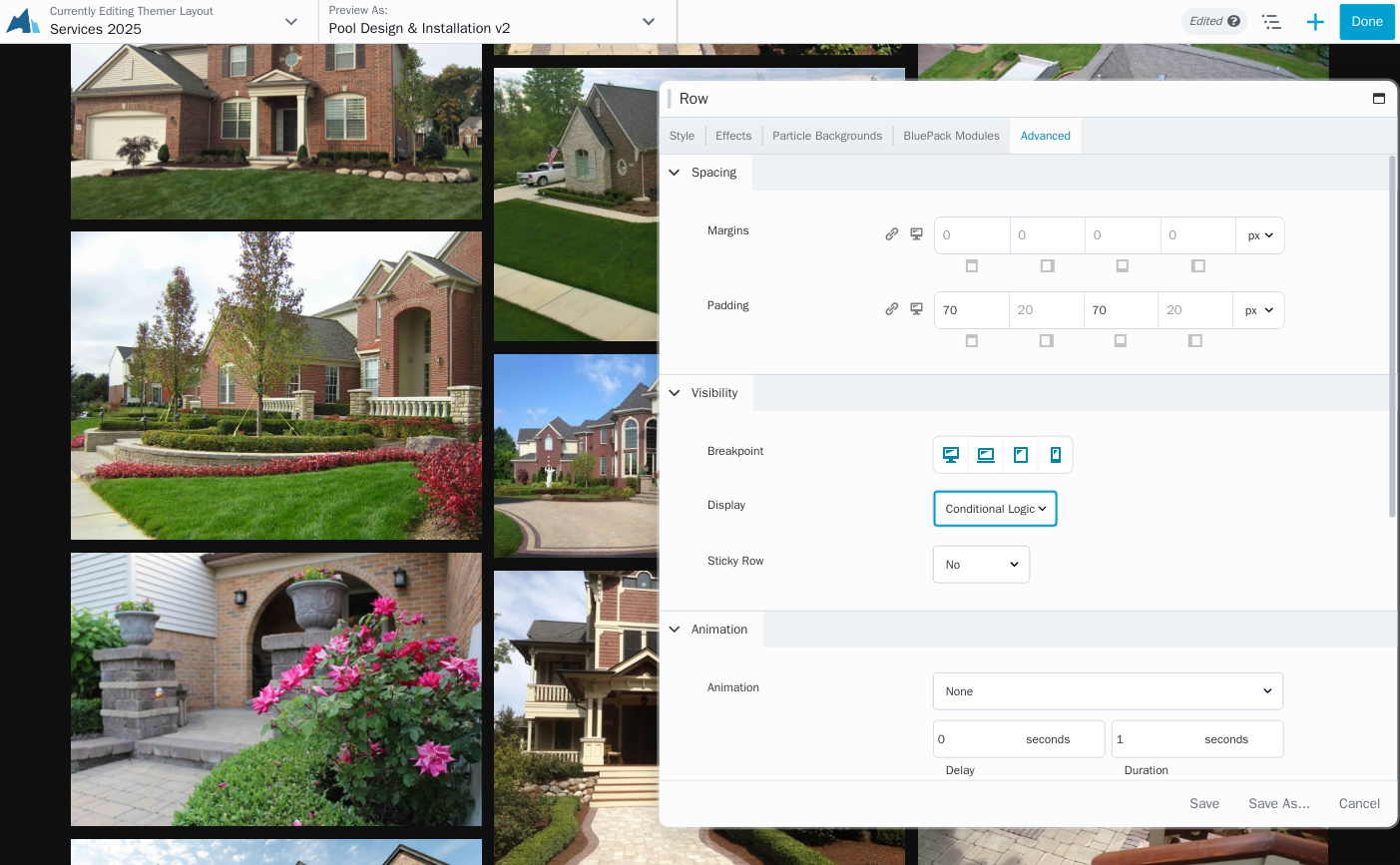 click on "Never
Always
Logged Out User
Logged In User
Conditional Logic" at bounding box center (996, 509) 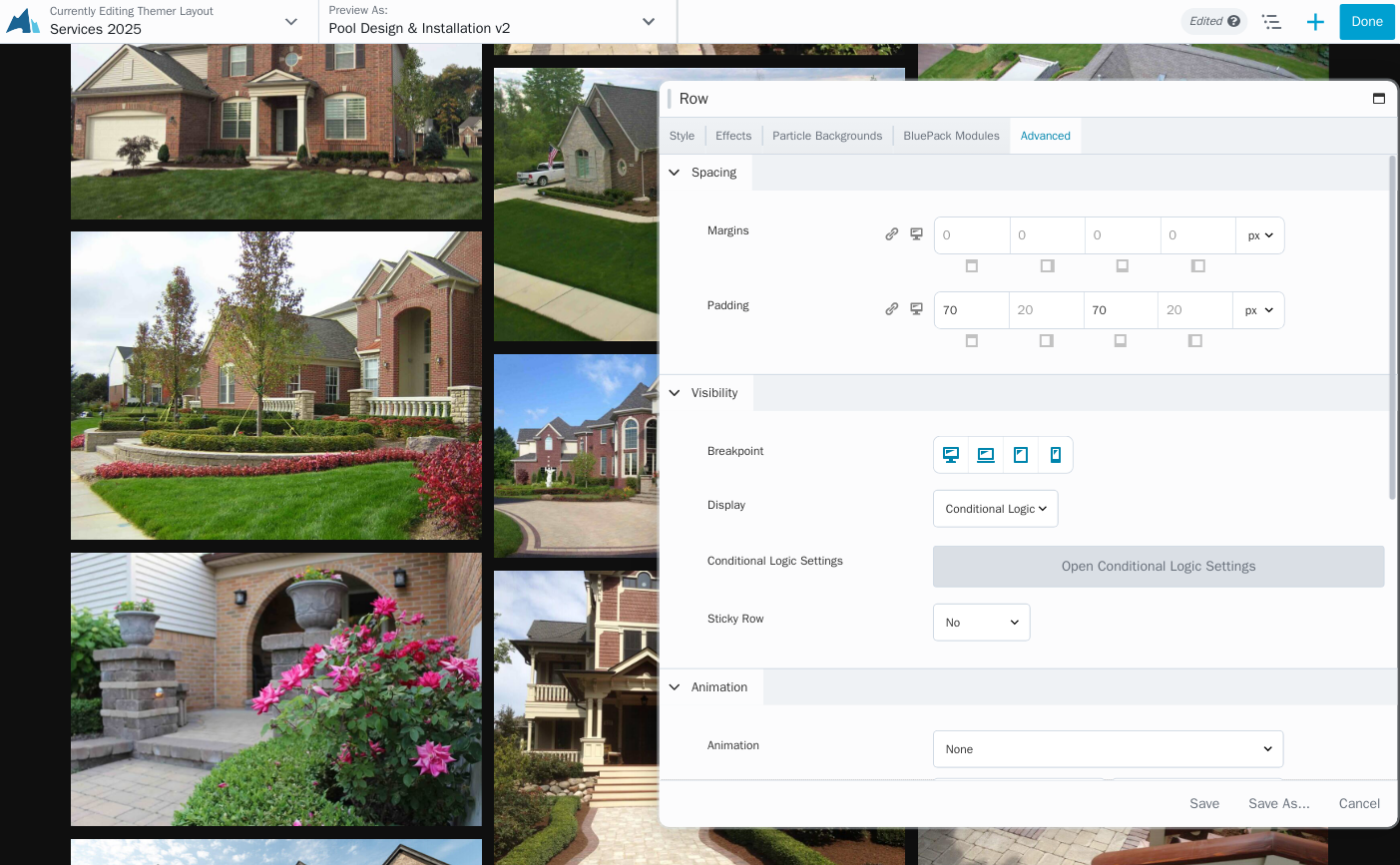click on "Open Conditional Logic Settings" at bounding box center (1159, 567) 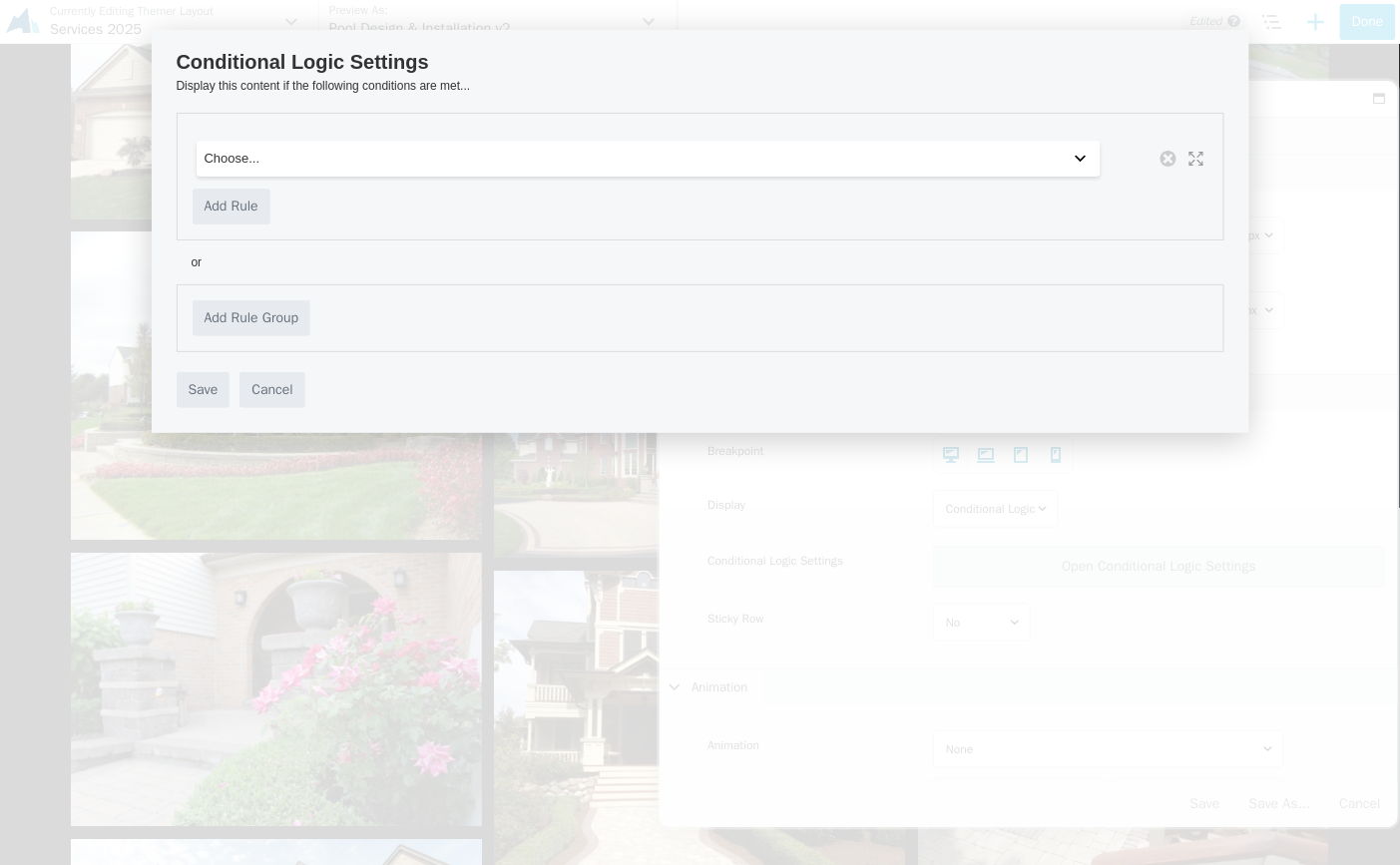 click on "Choose..." at bounding box center (649, 159) 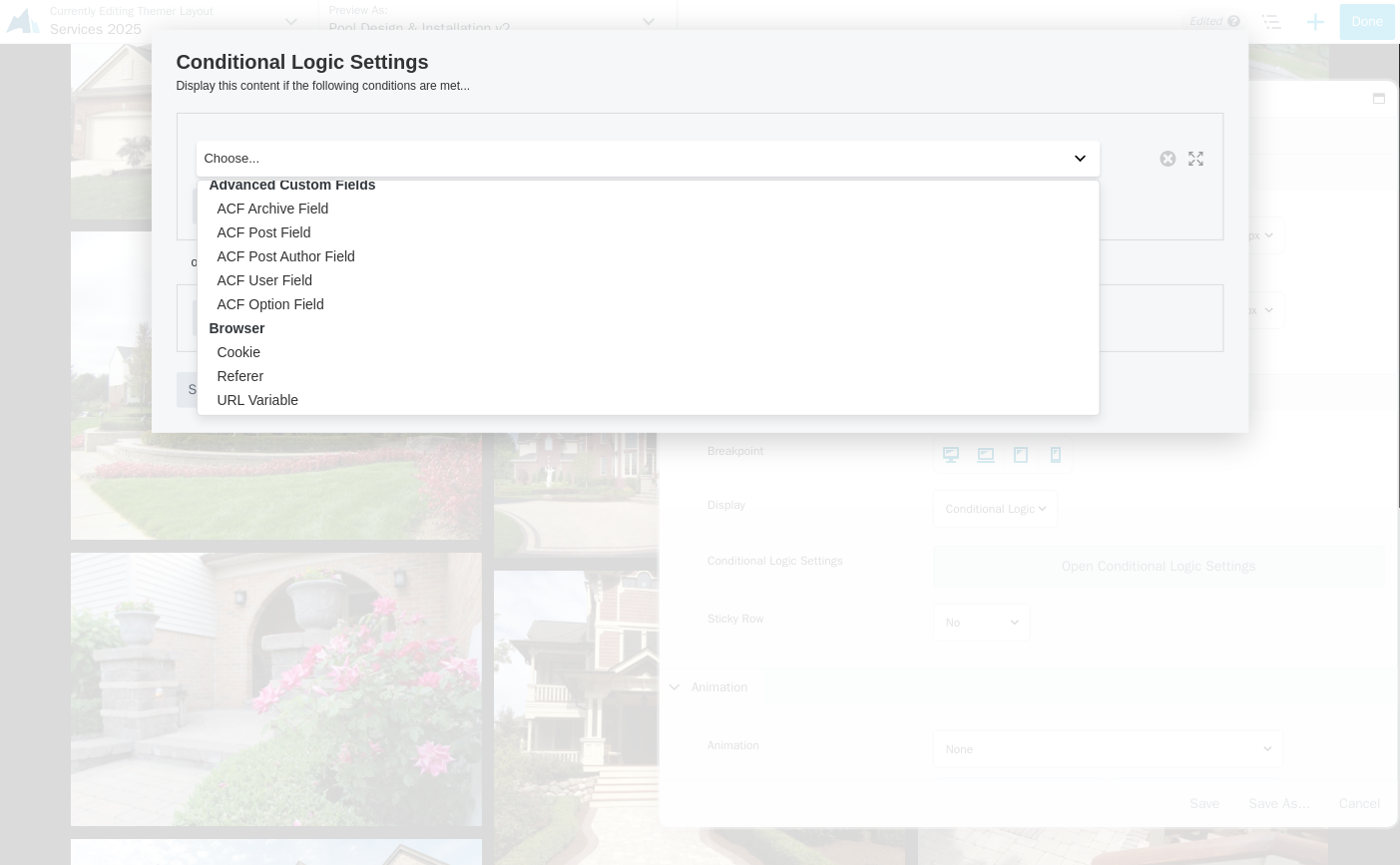 scroll, scrollTop: 923, scrollLeft: 0, axis: vertical 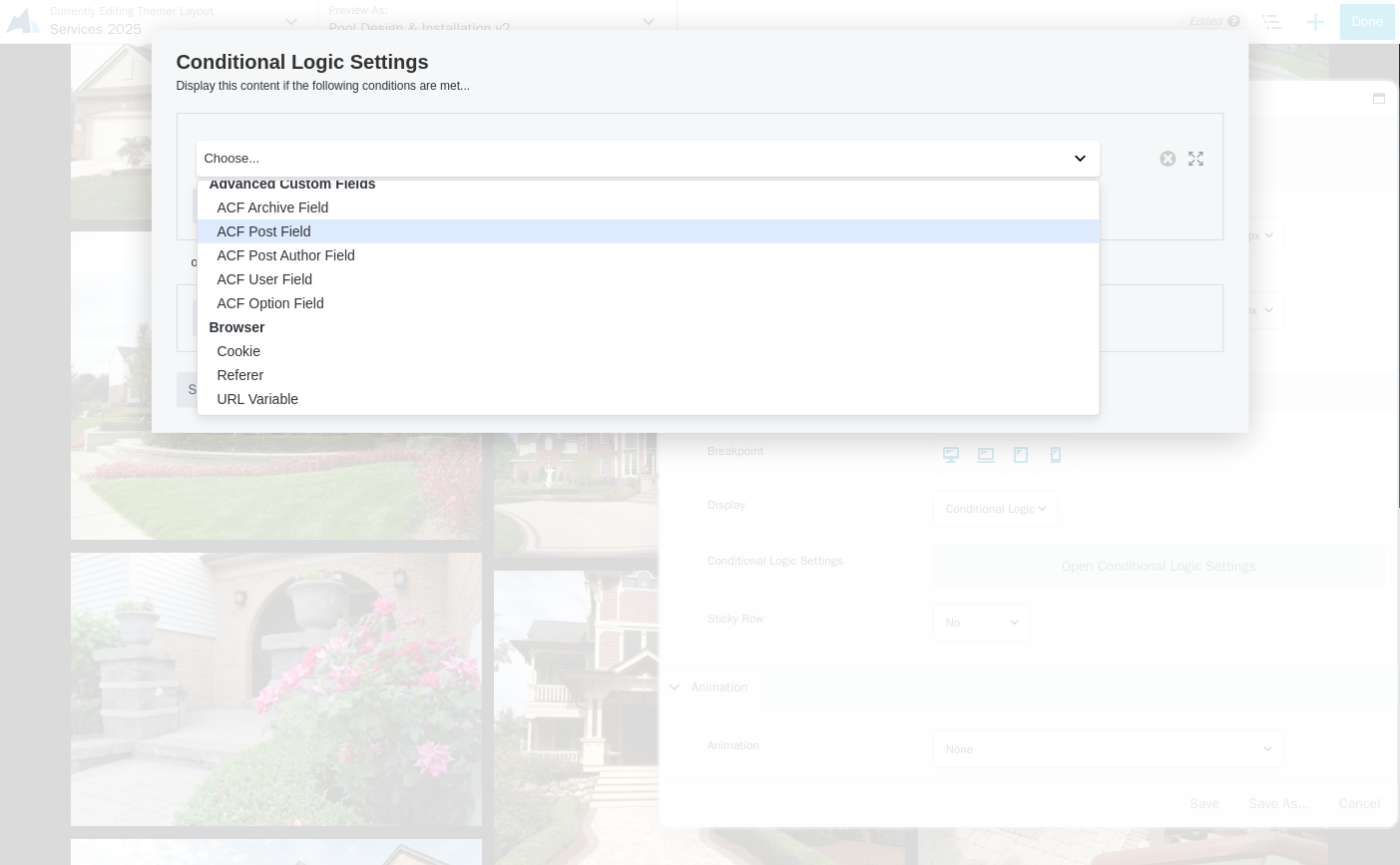 click on "ACF Post Field" at bounding box center [649, 231] 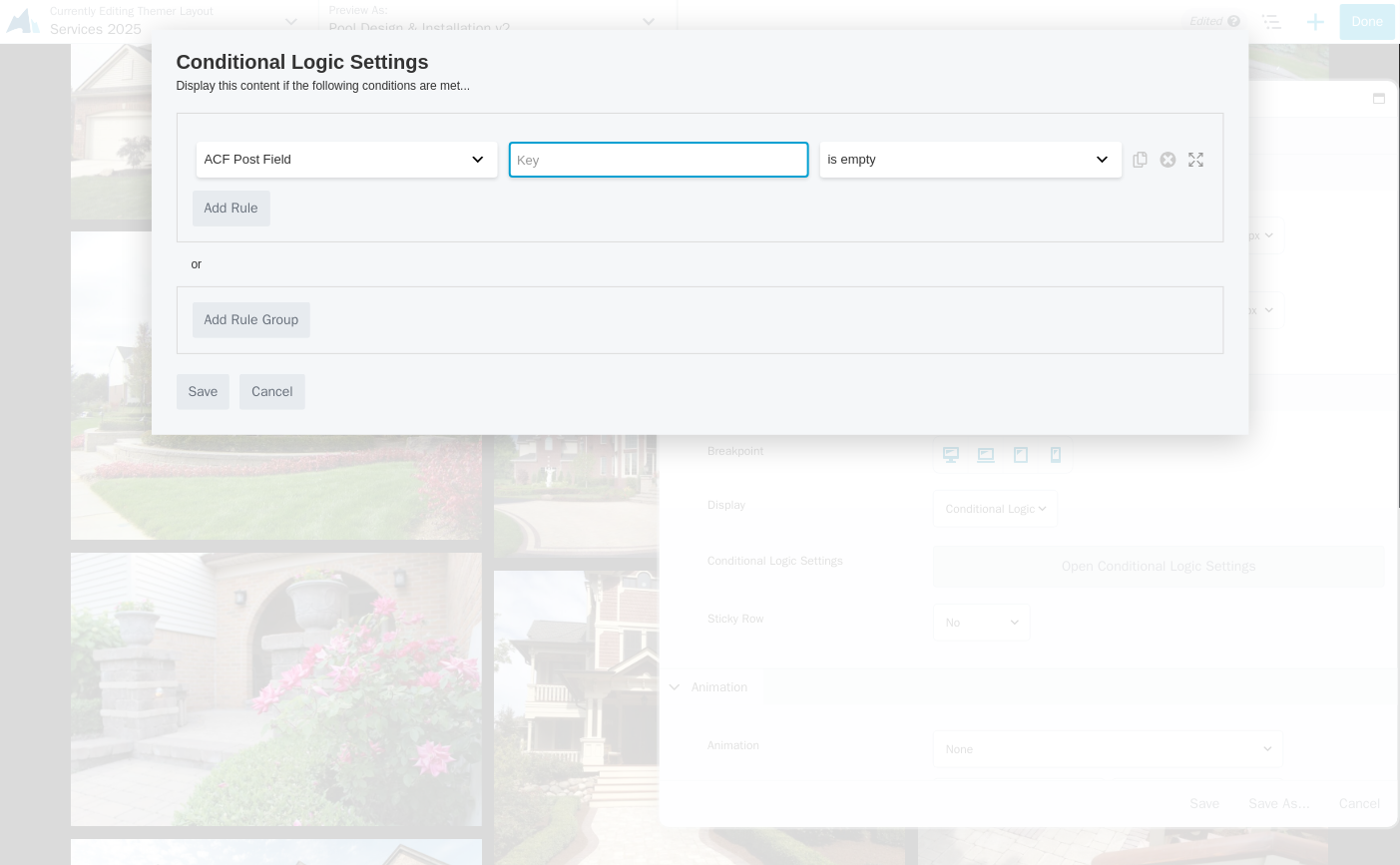 drag, startPoint x: 602, startPoint y: 158, endPoint x: 614, endPoint y: 159, distance: 12.0415946 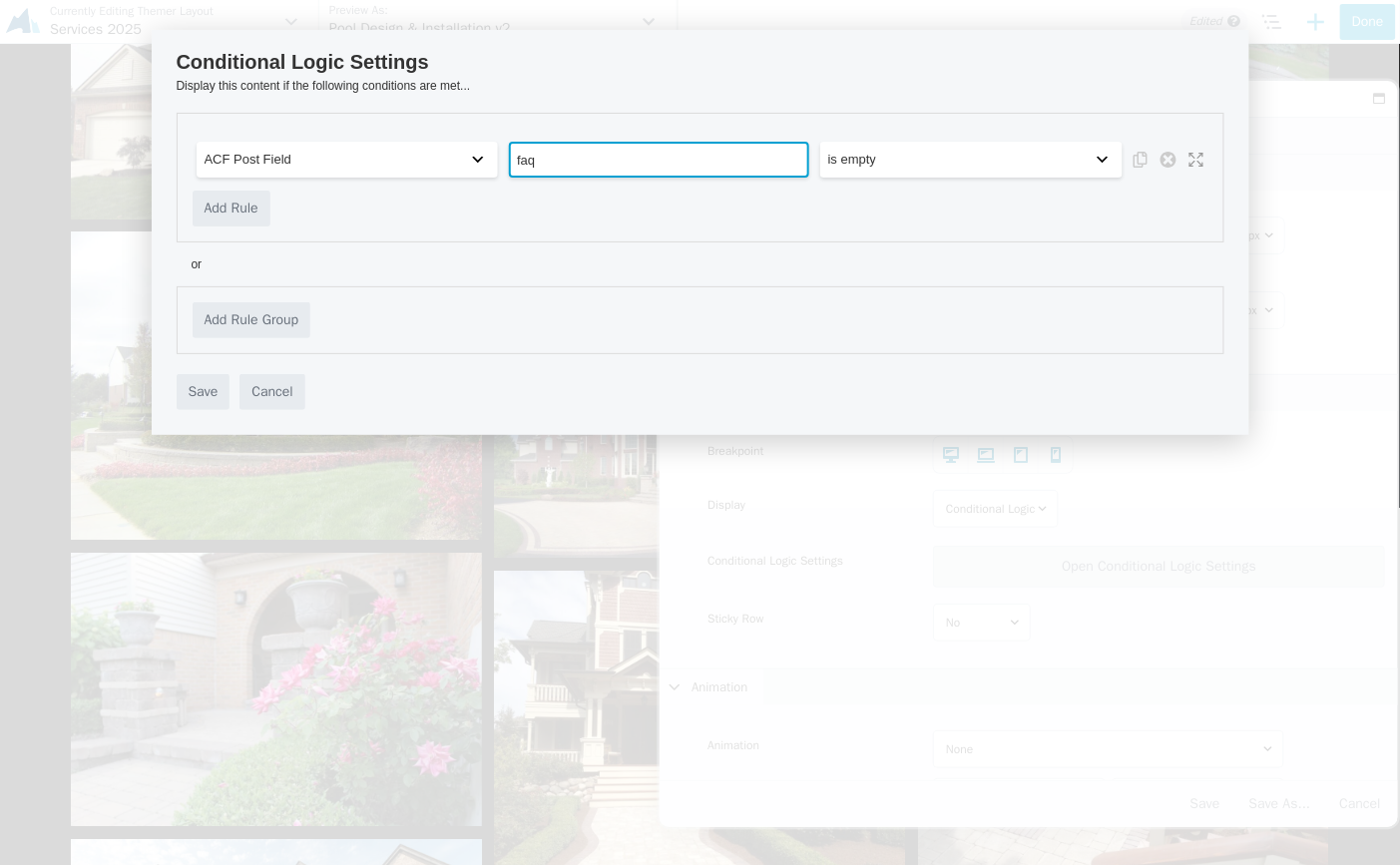 type on "faq" 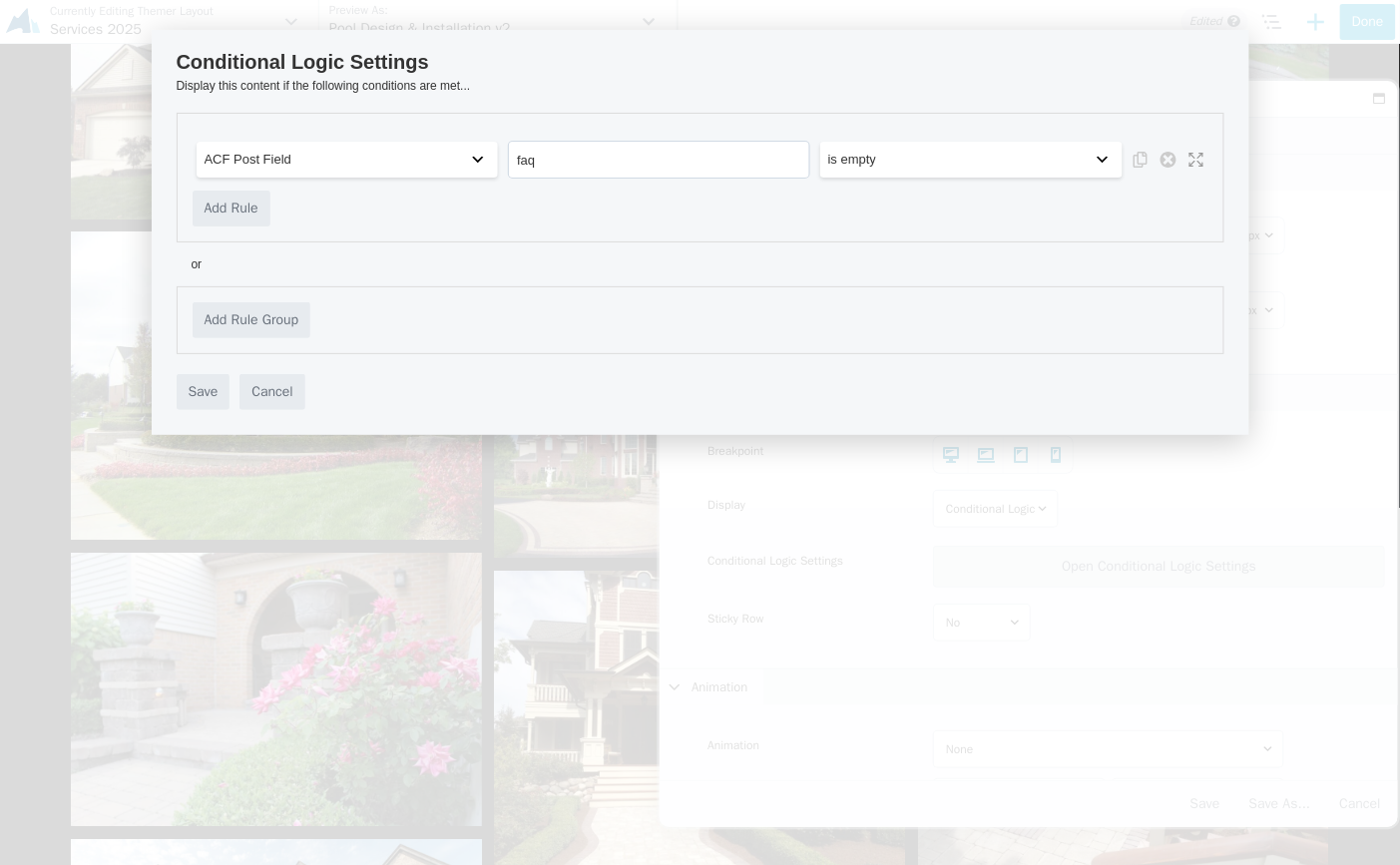 click on "is empty" at bounding box center (852, 160) 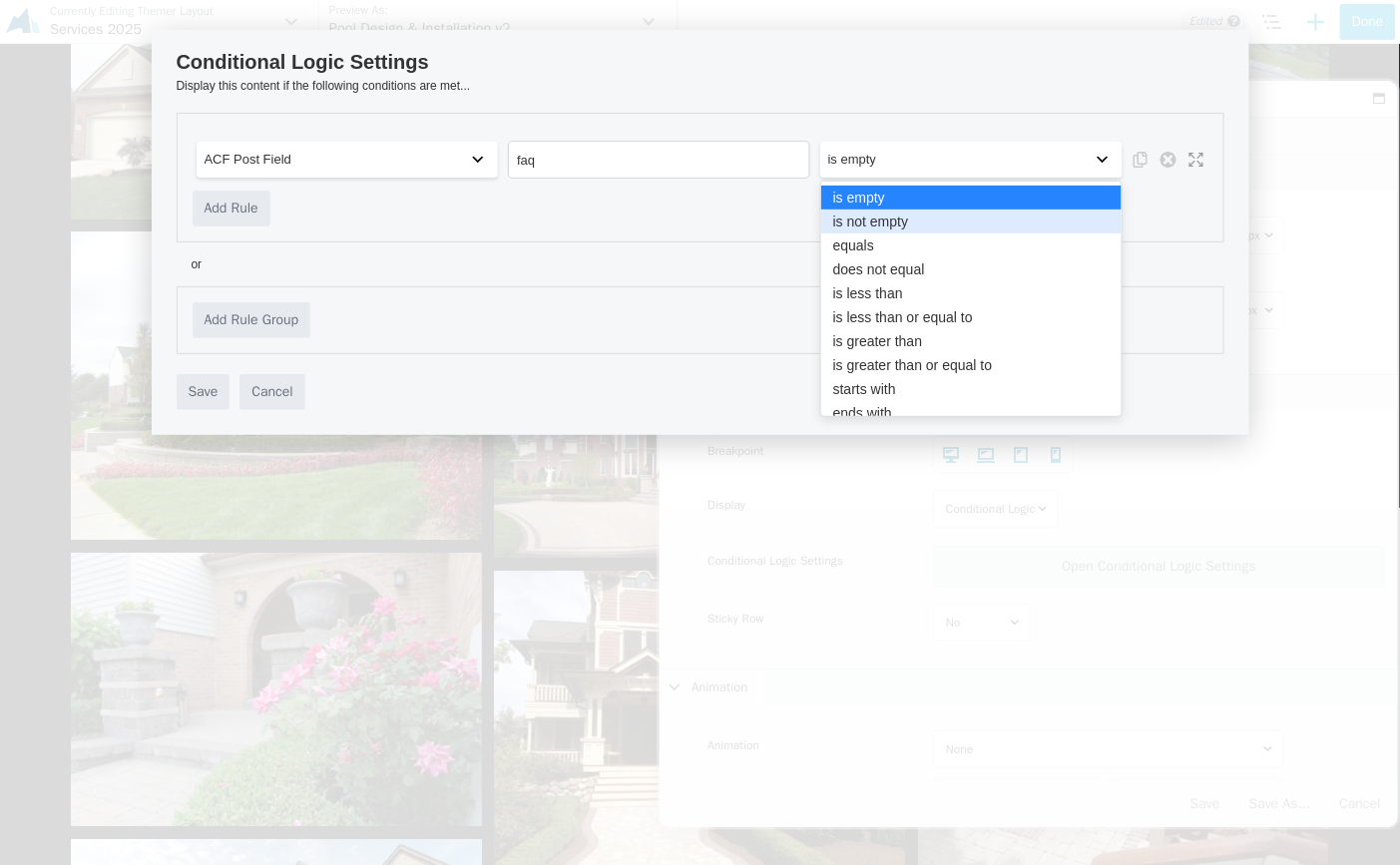 click on "is not empty" at bounding box center [971, 221] 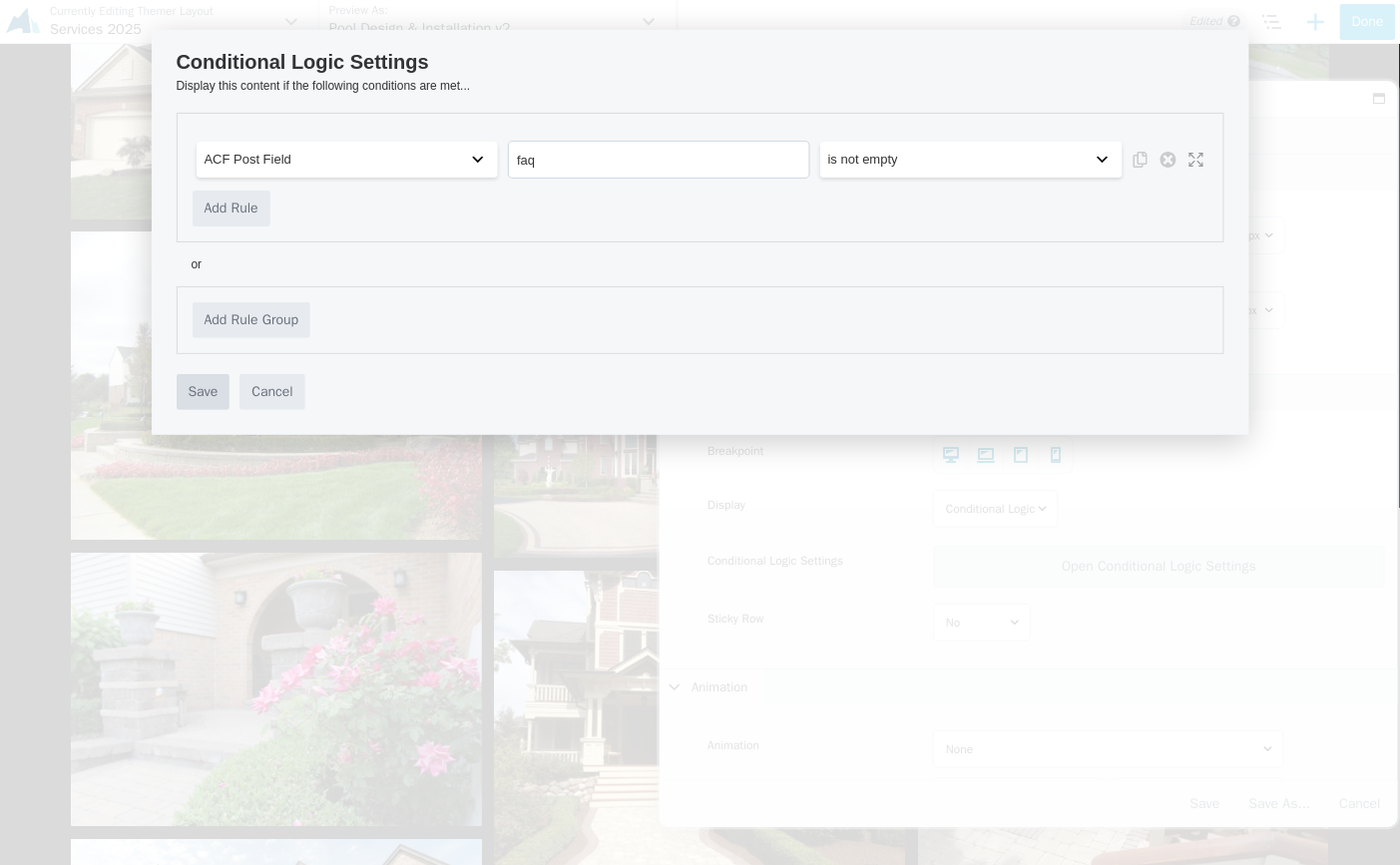 click on "Save" at bounding box center (204, 392) 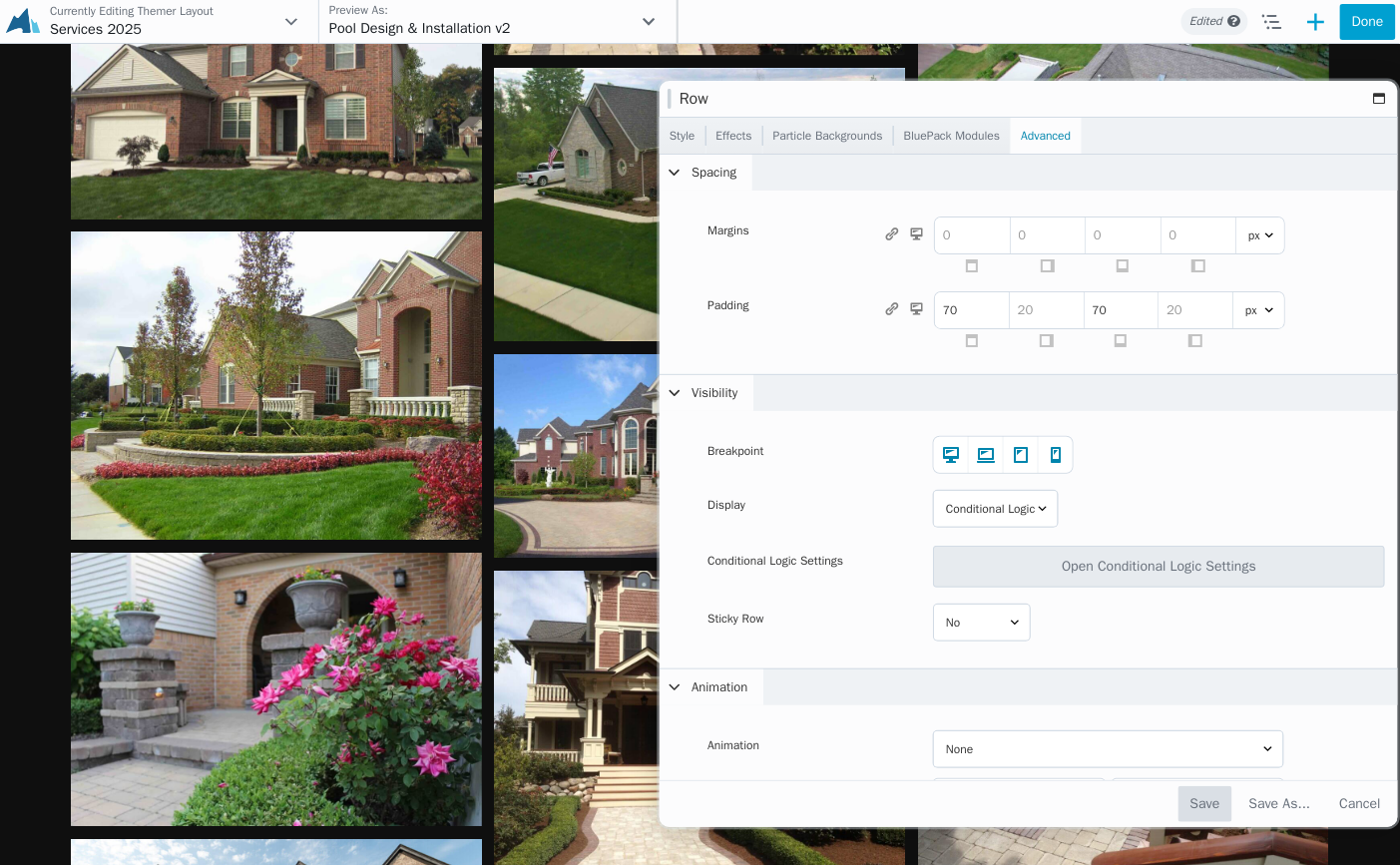 click on "Save" at bounding box center (1205, 804) 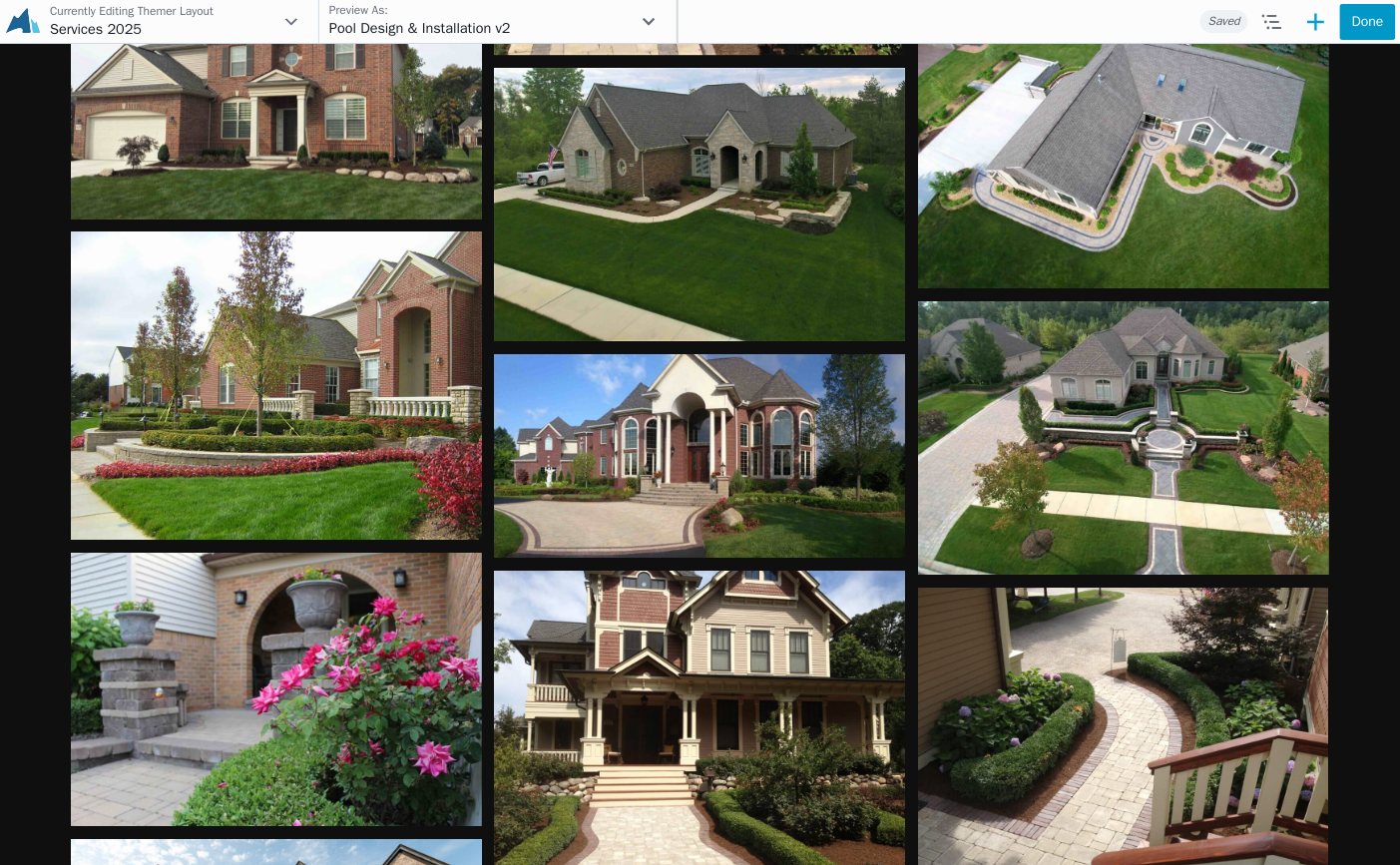 click on "Done" at bounding box center [1368, 22] 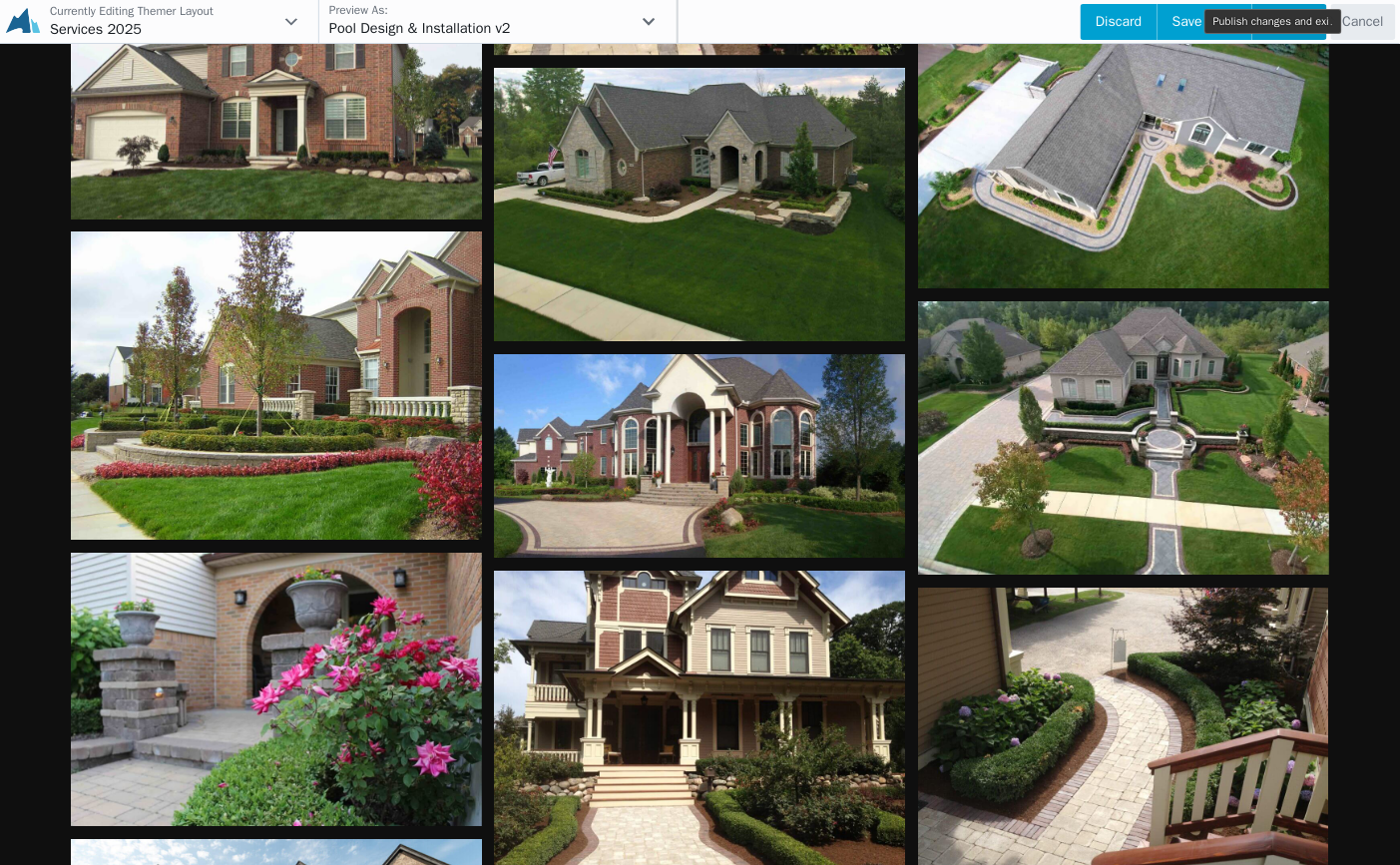 click on "Publish" at bounding box center (1289, 22) 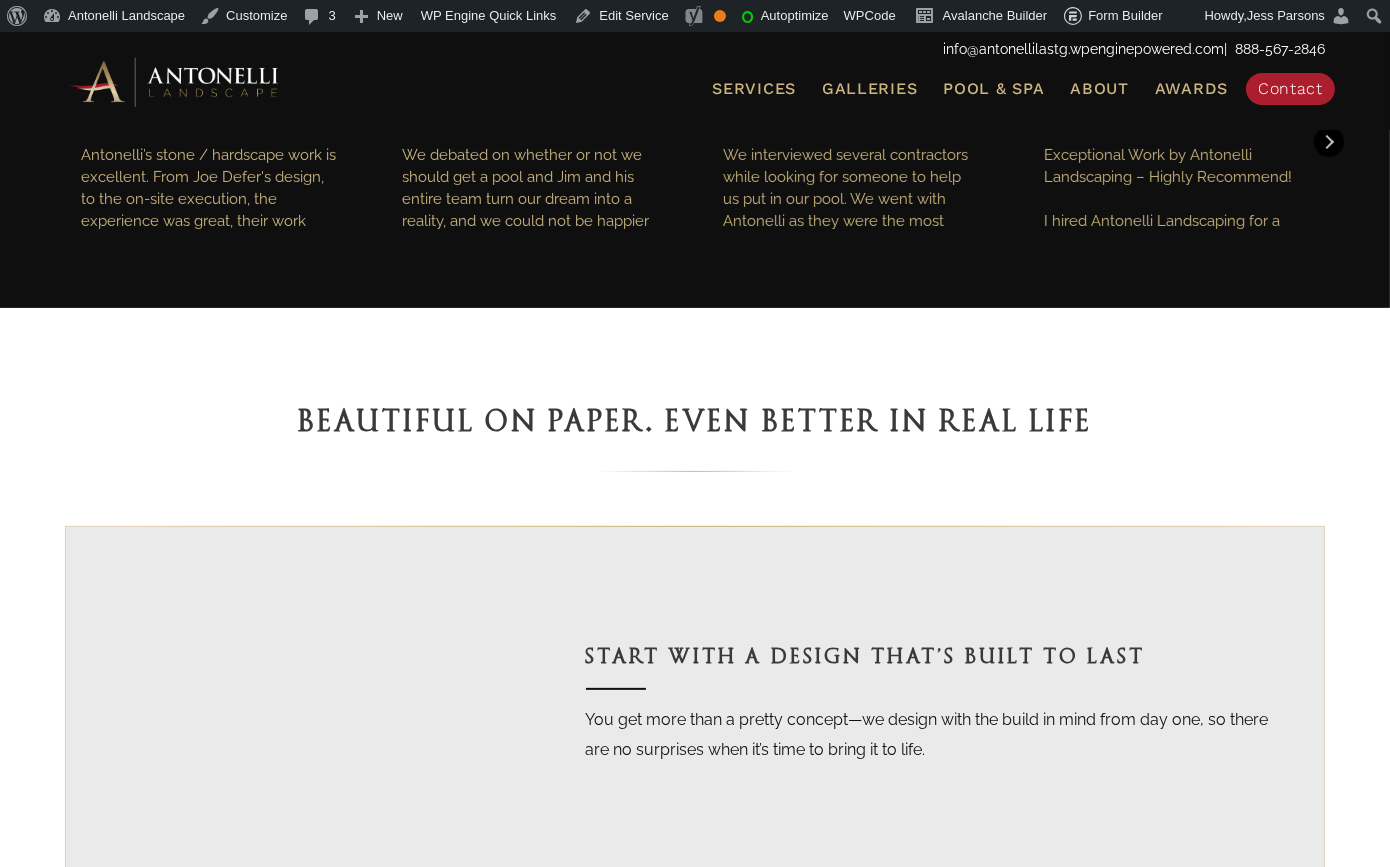 scroll, scrollTop: 1090, scrollLeft: 0, axis: vertical 